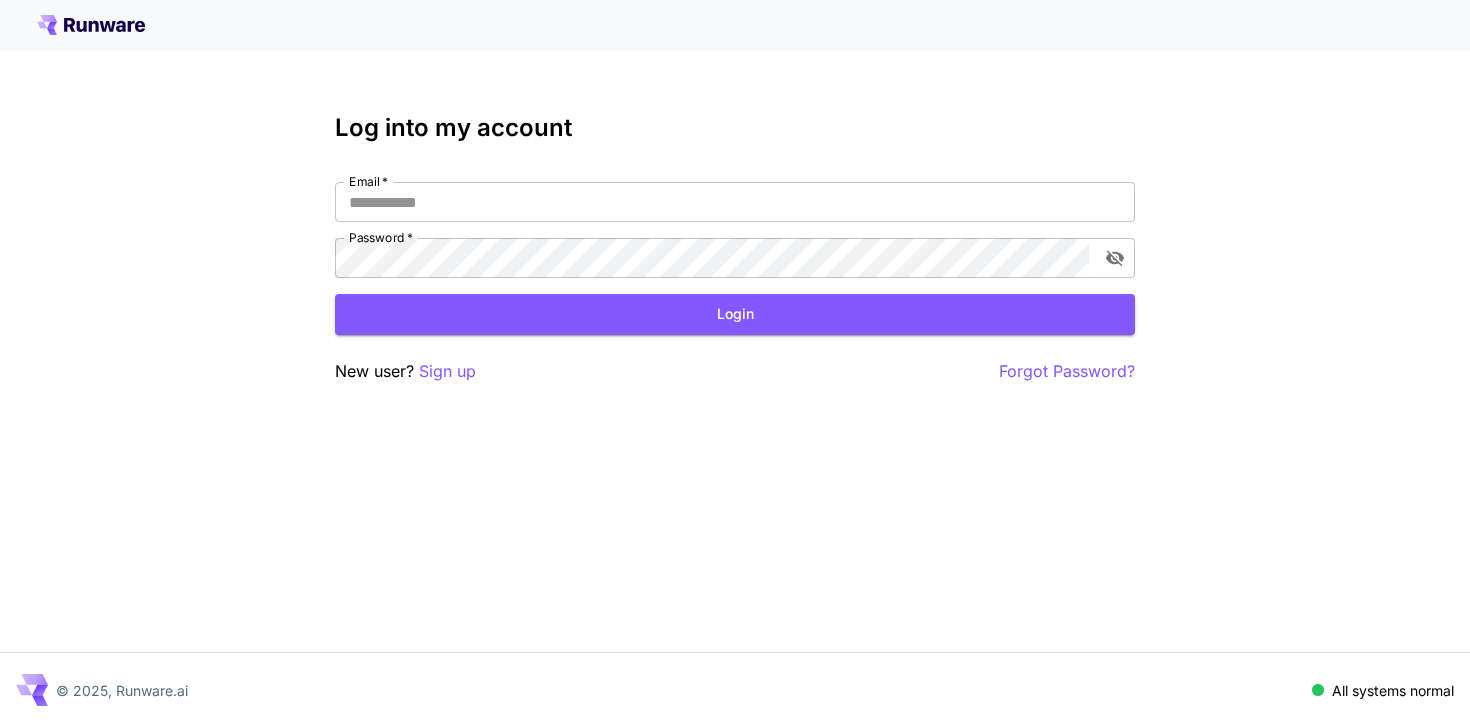 scroll, scrollTop: 0, scrollLeft: 0, axis: both 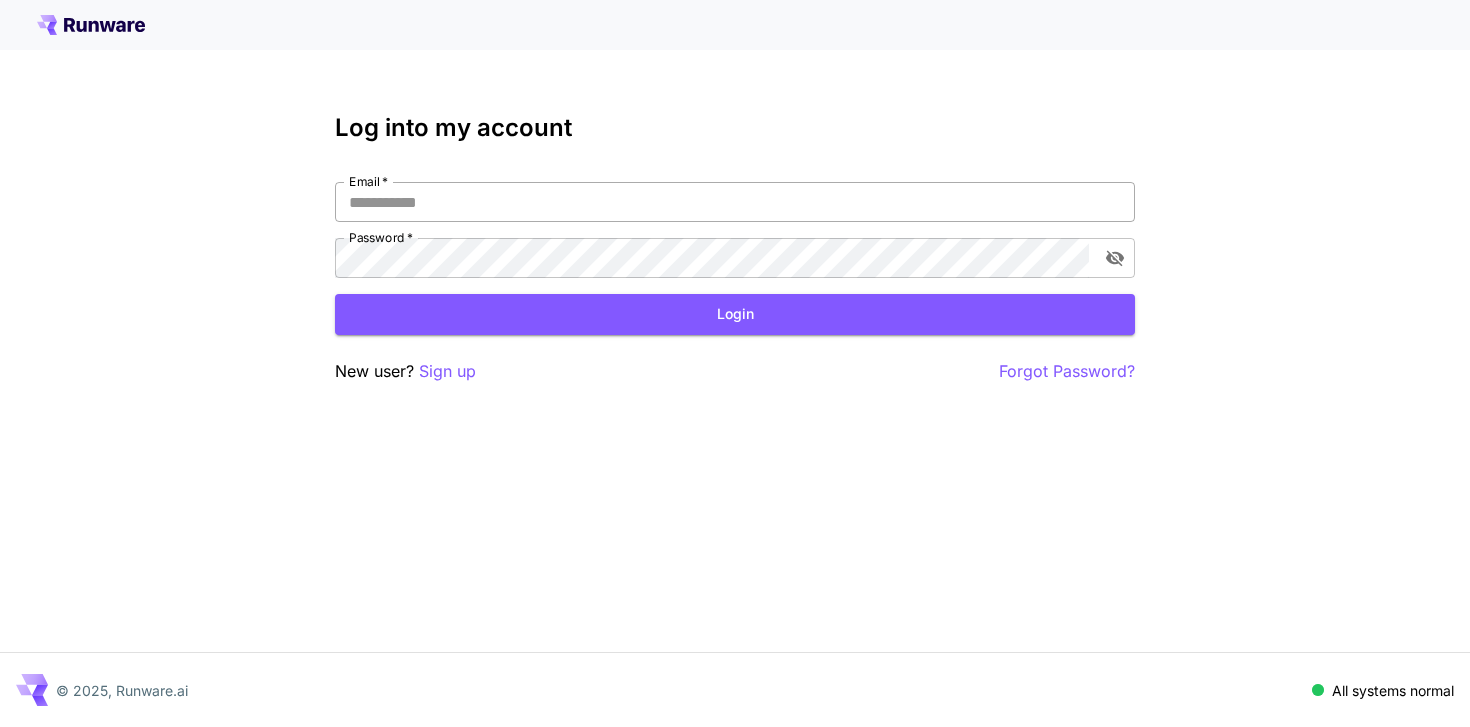 click on "Email   *" at bounding box center (735, 202) 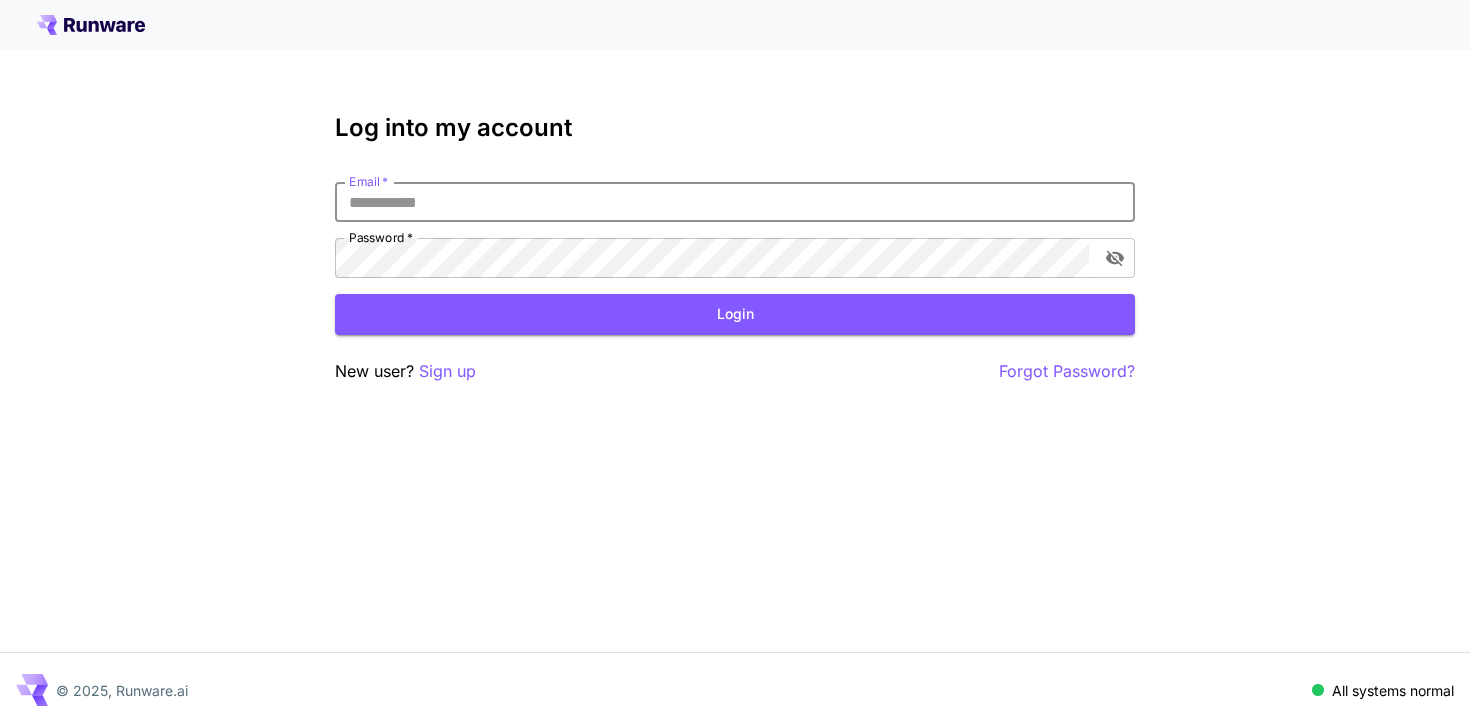 type on "**********" 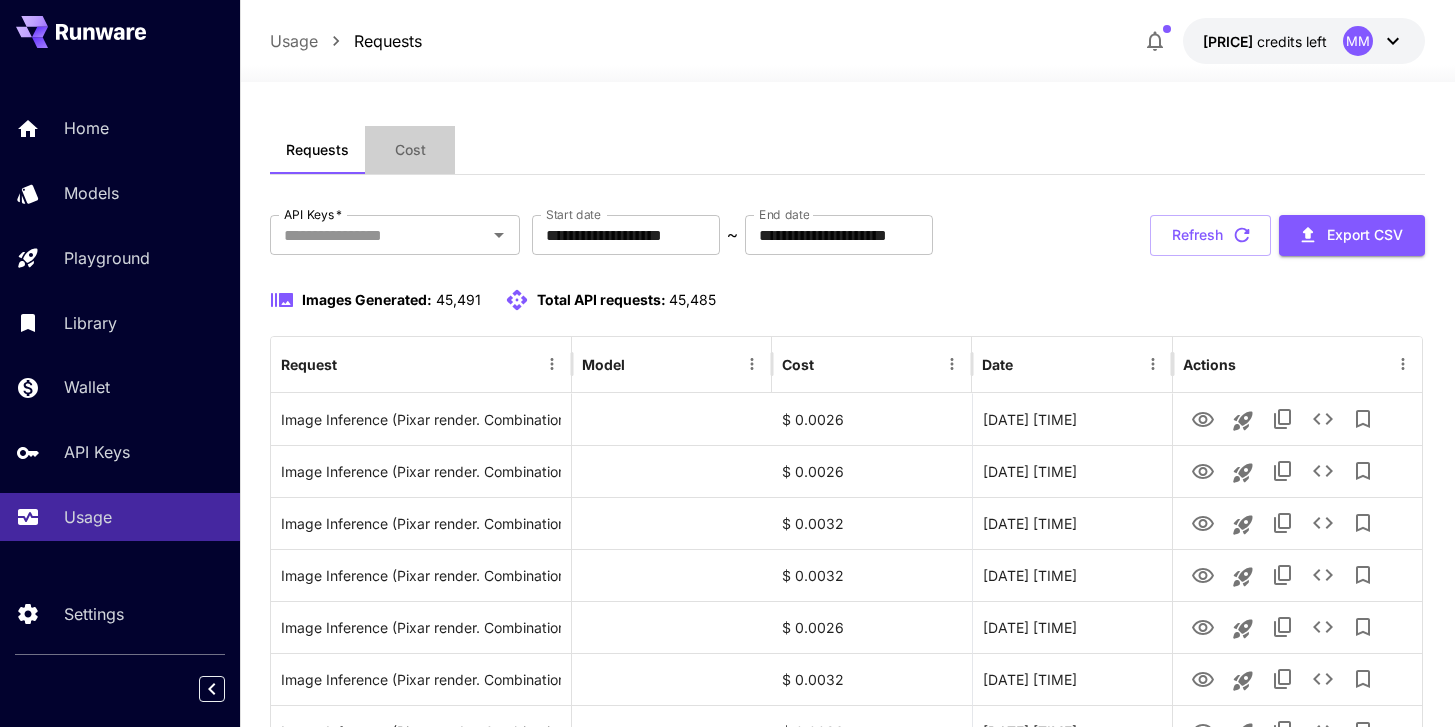click on "Cost" at bounding box center (410, 150) 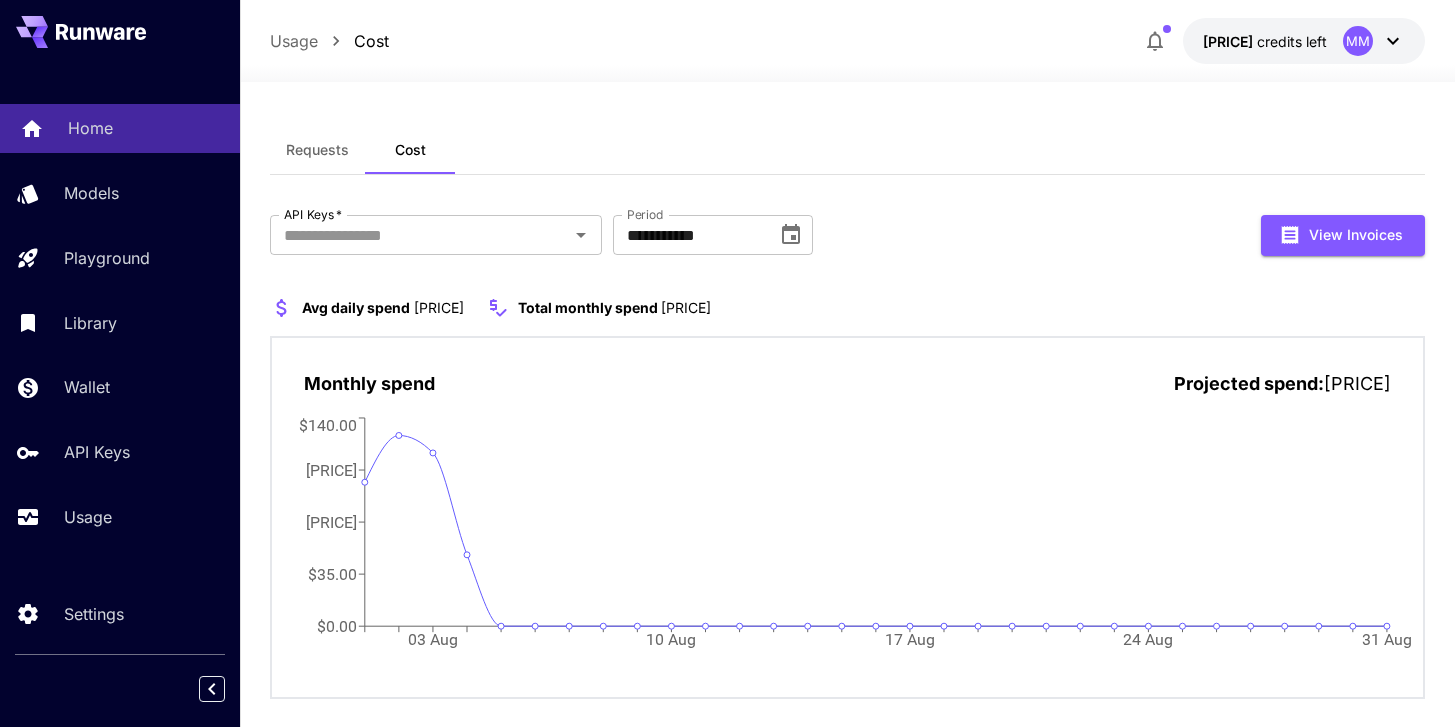click on "Home" at bounding box center [146, 128] 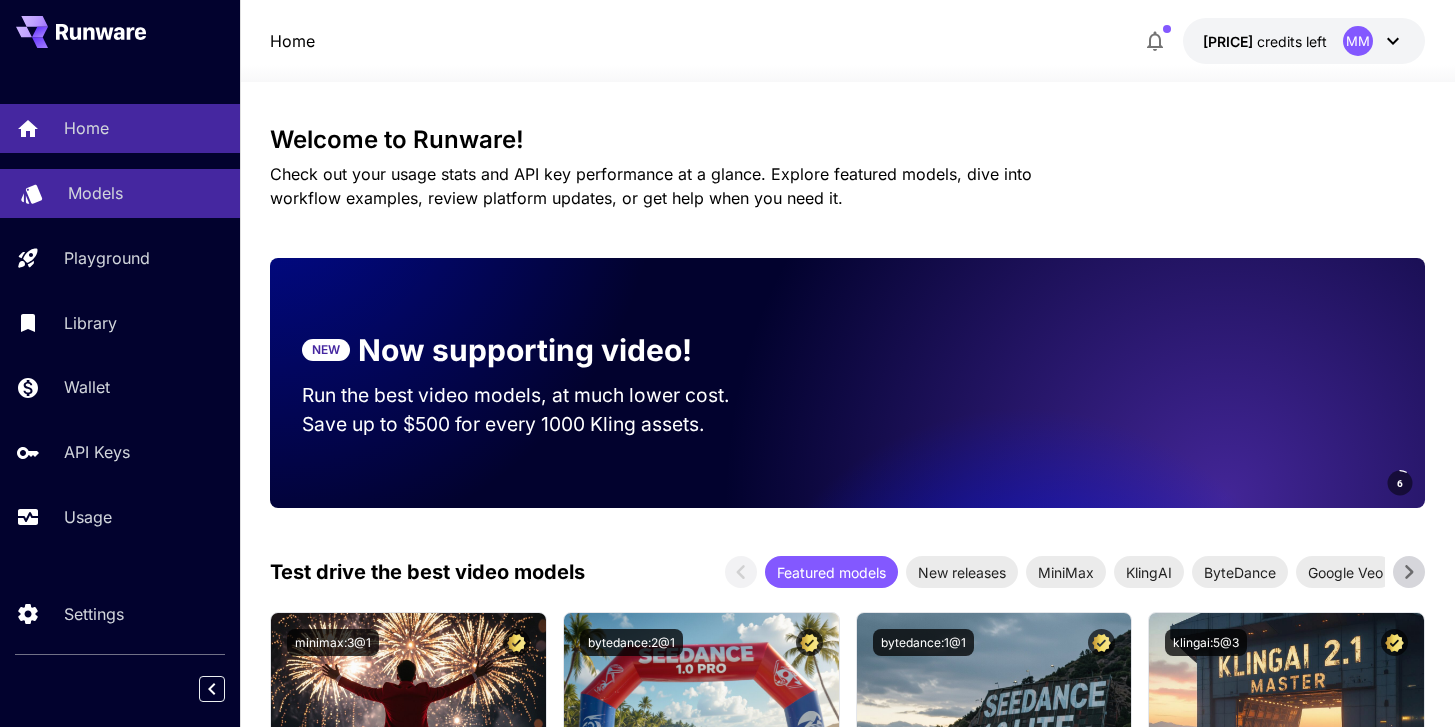 click on "Models" at bounding box center (146, 193) 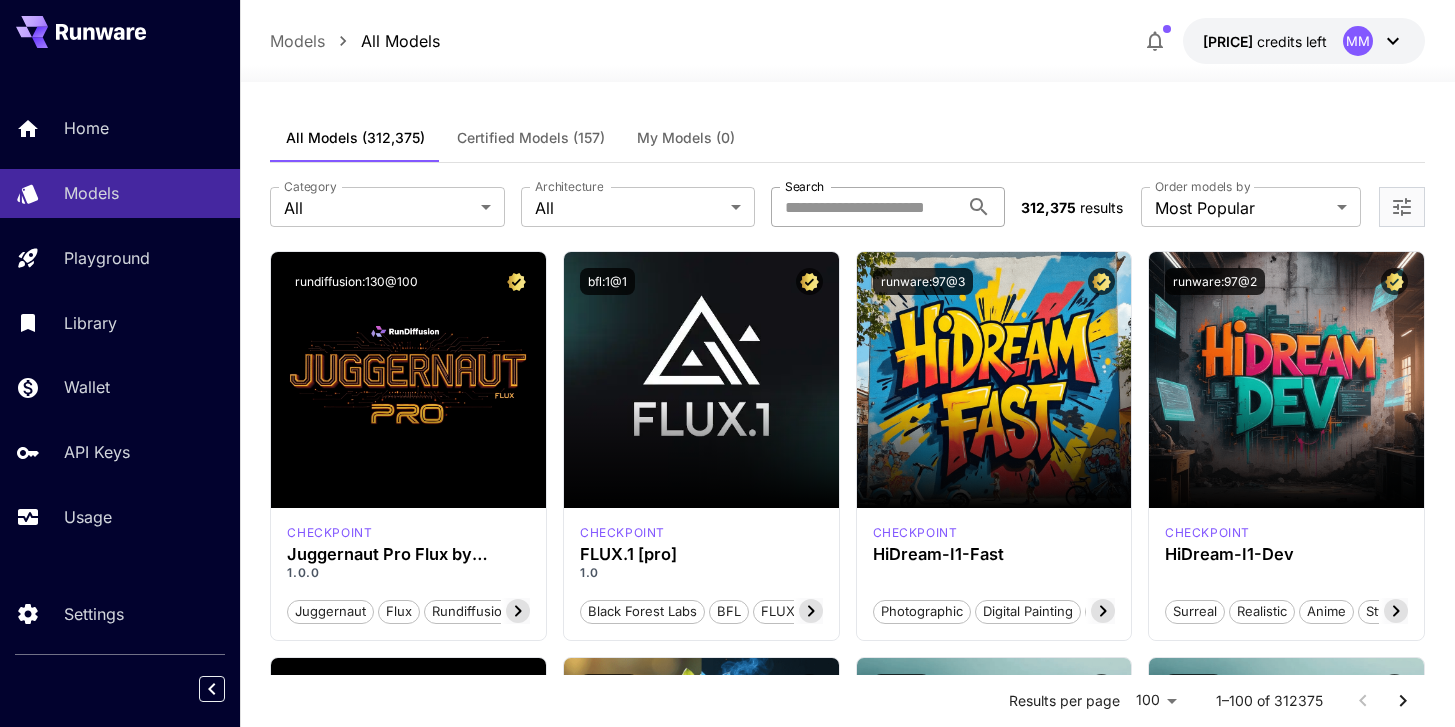 click on "Search" at bounding box center (865, 207) 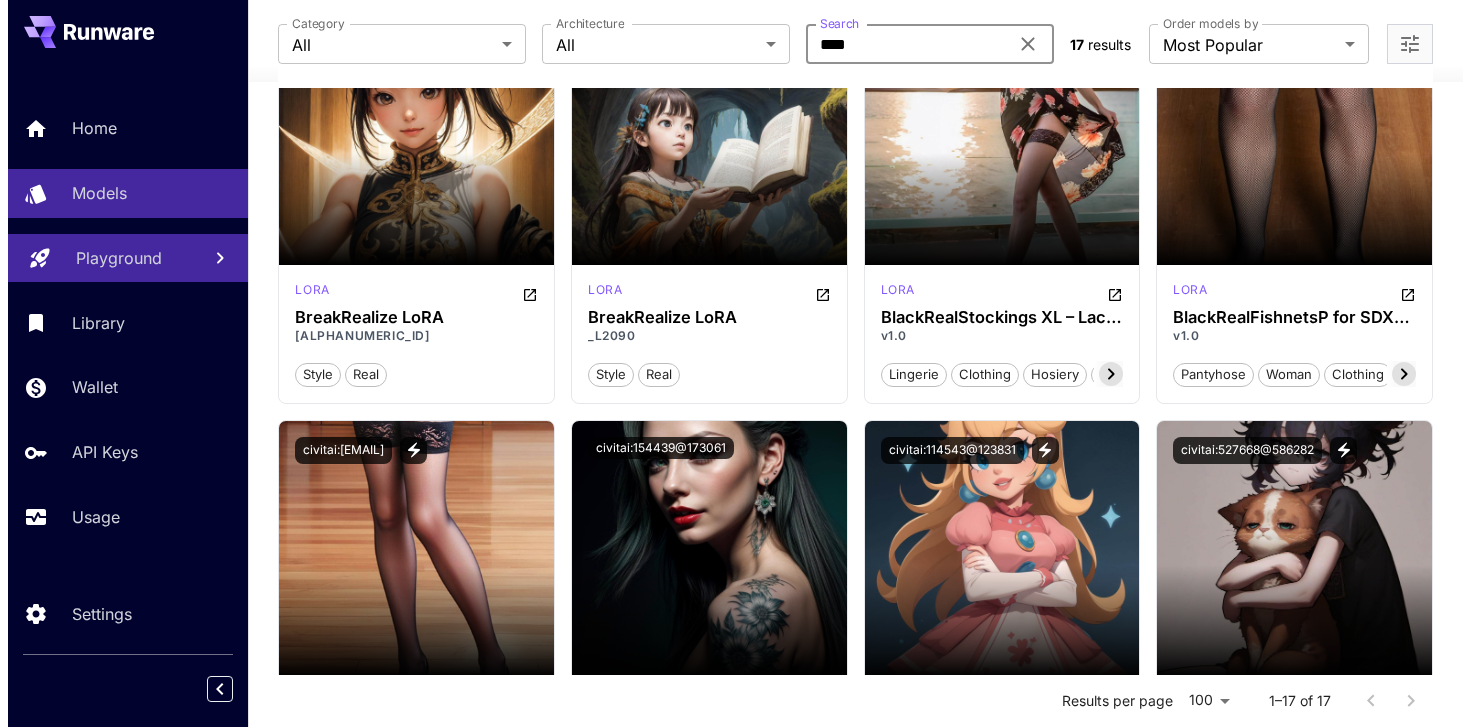 scroll, scrollTop: 85, scrollLeft: 0, axis: vertical 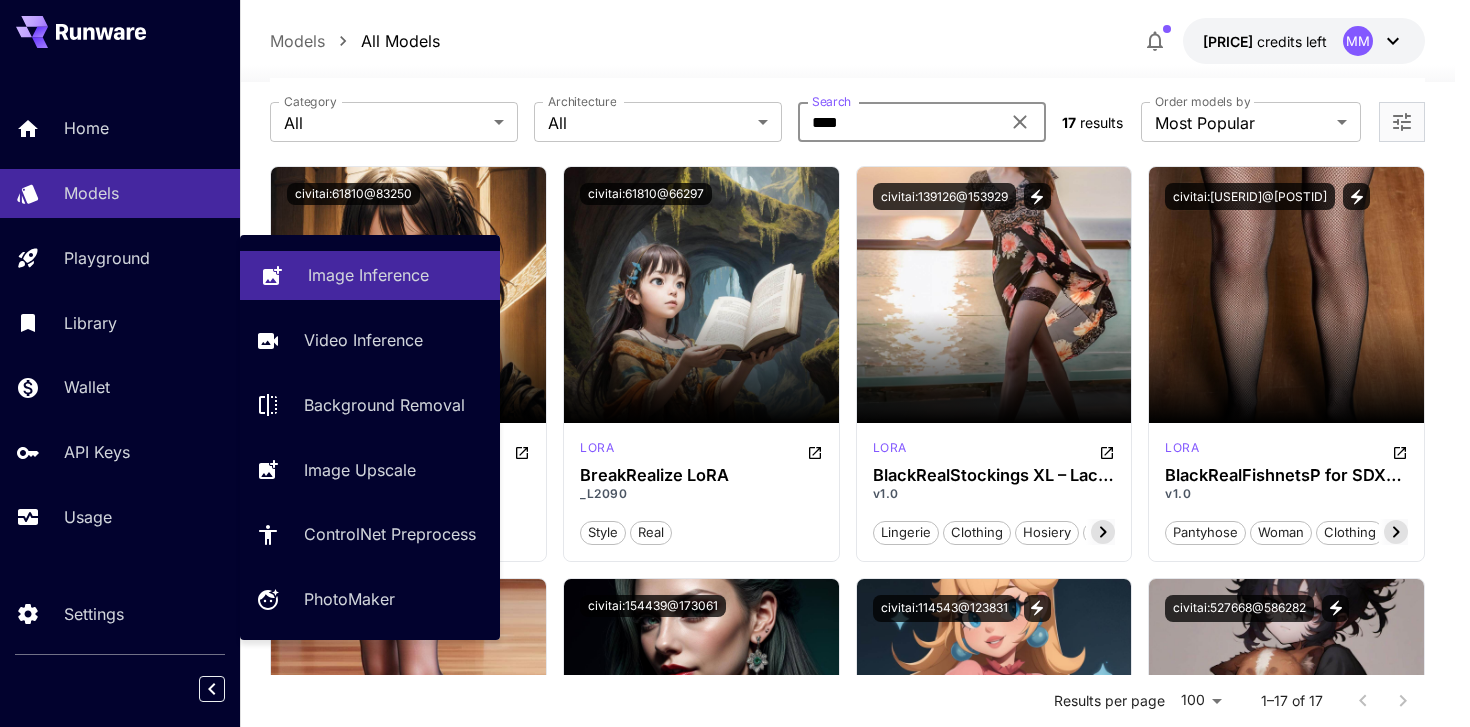 type on "****" 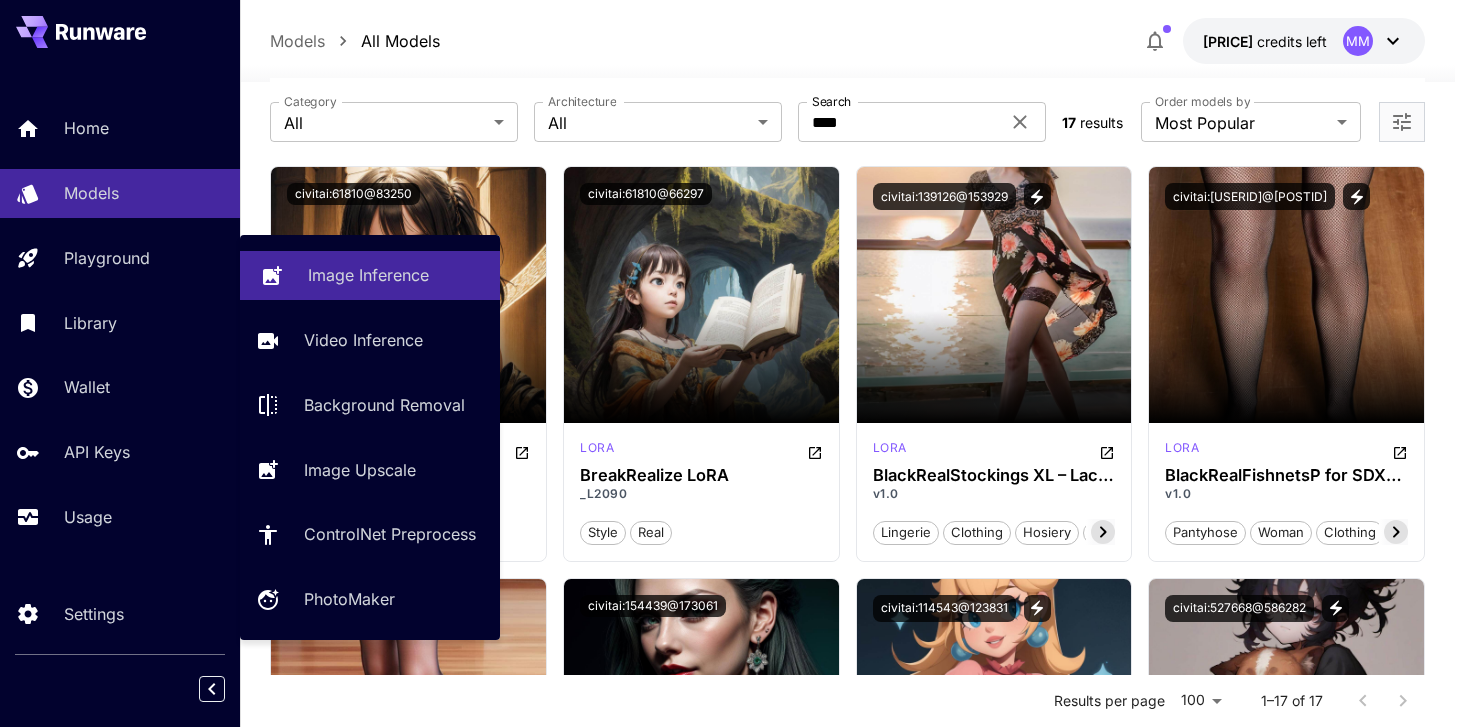 click on "Image Inference" at bounding box center (370, 275) 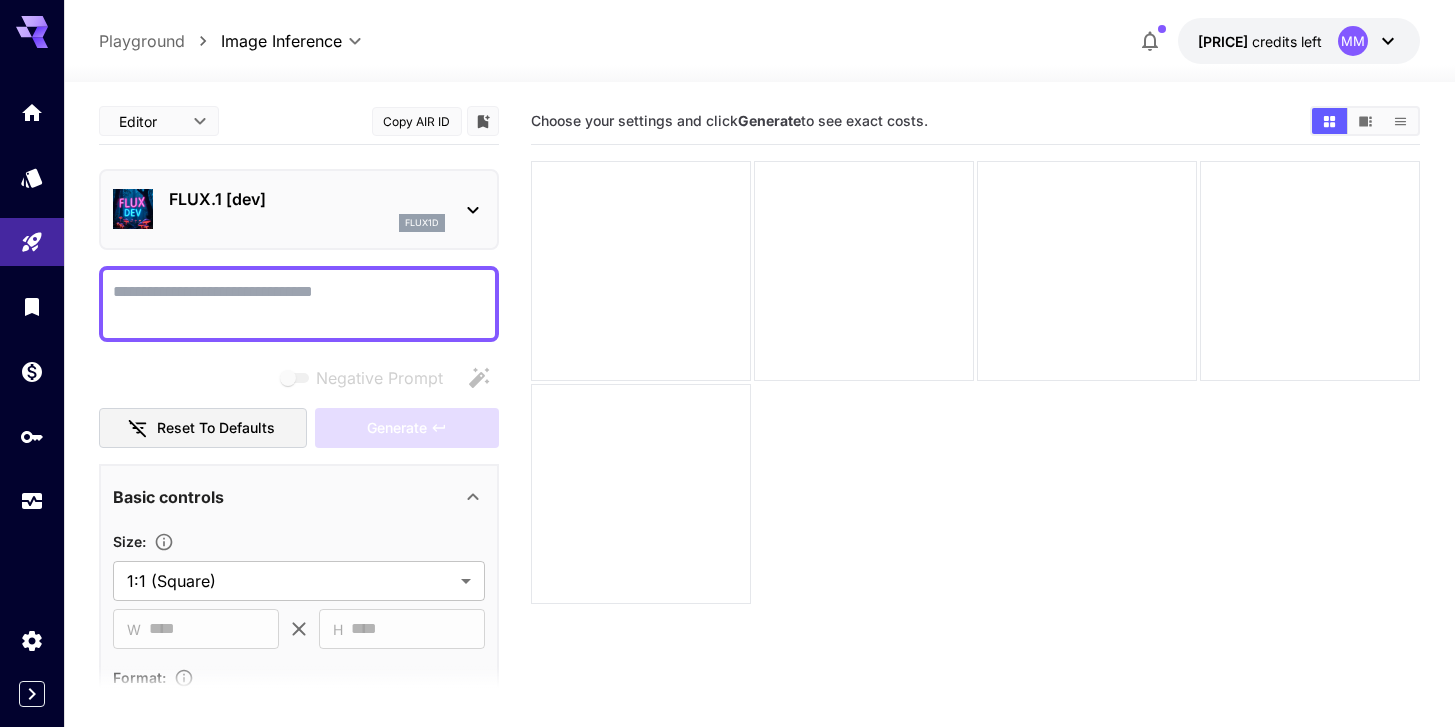 click on "flux1d" at bounding box center (307, 223) 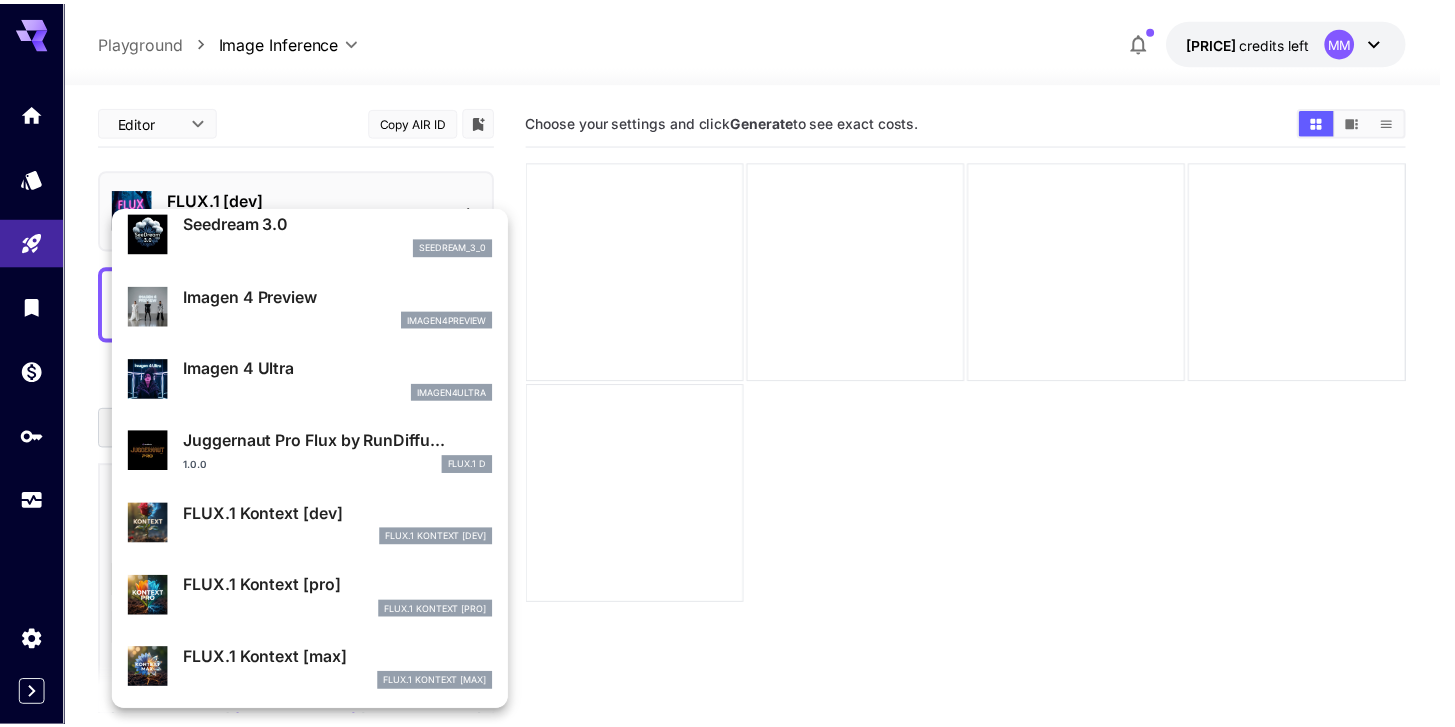 scroll, scrollTop: 0, scrollLeft: 0, axis: both 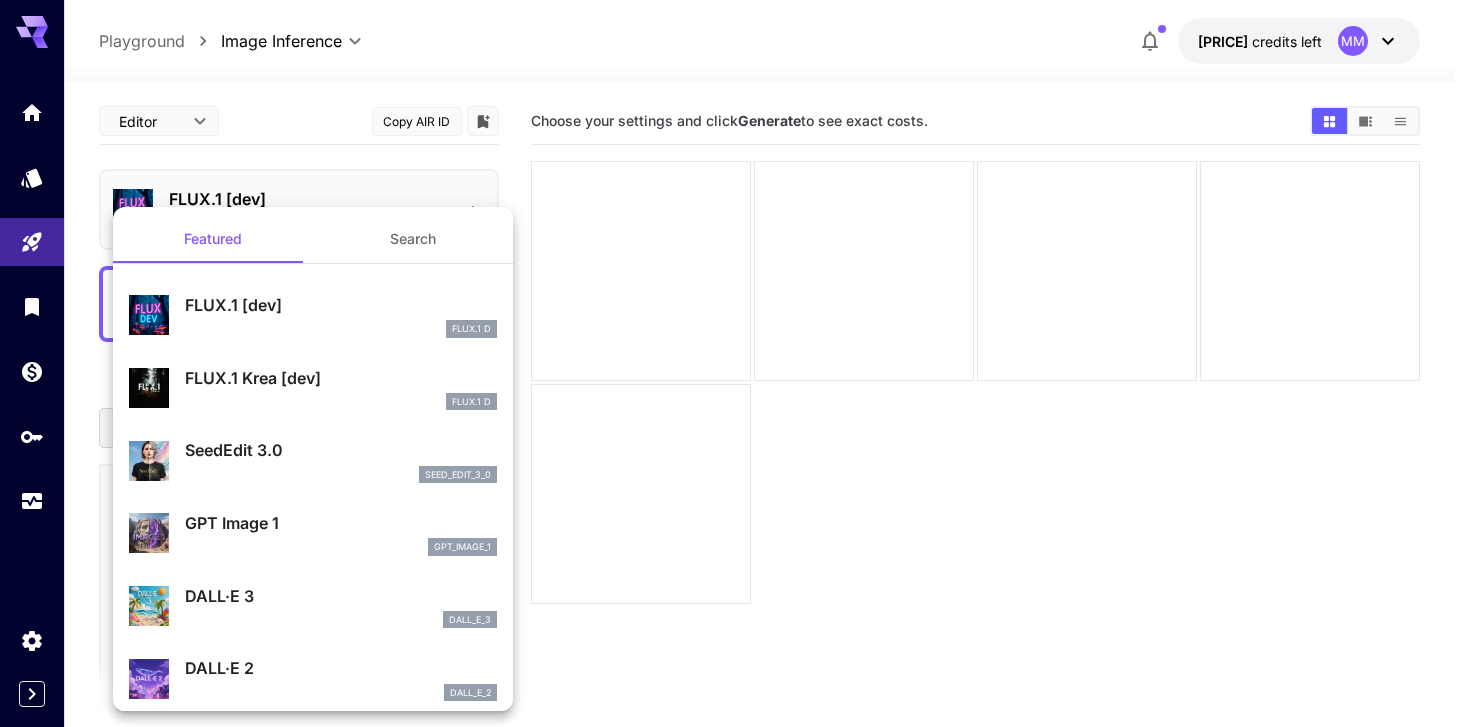 click on "FLUX.1 D" at bounding box center (341, 402) 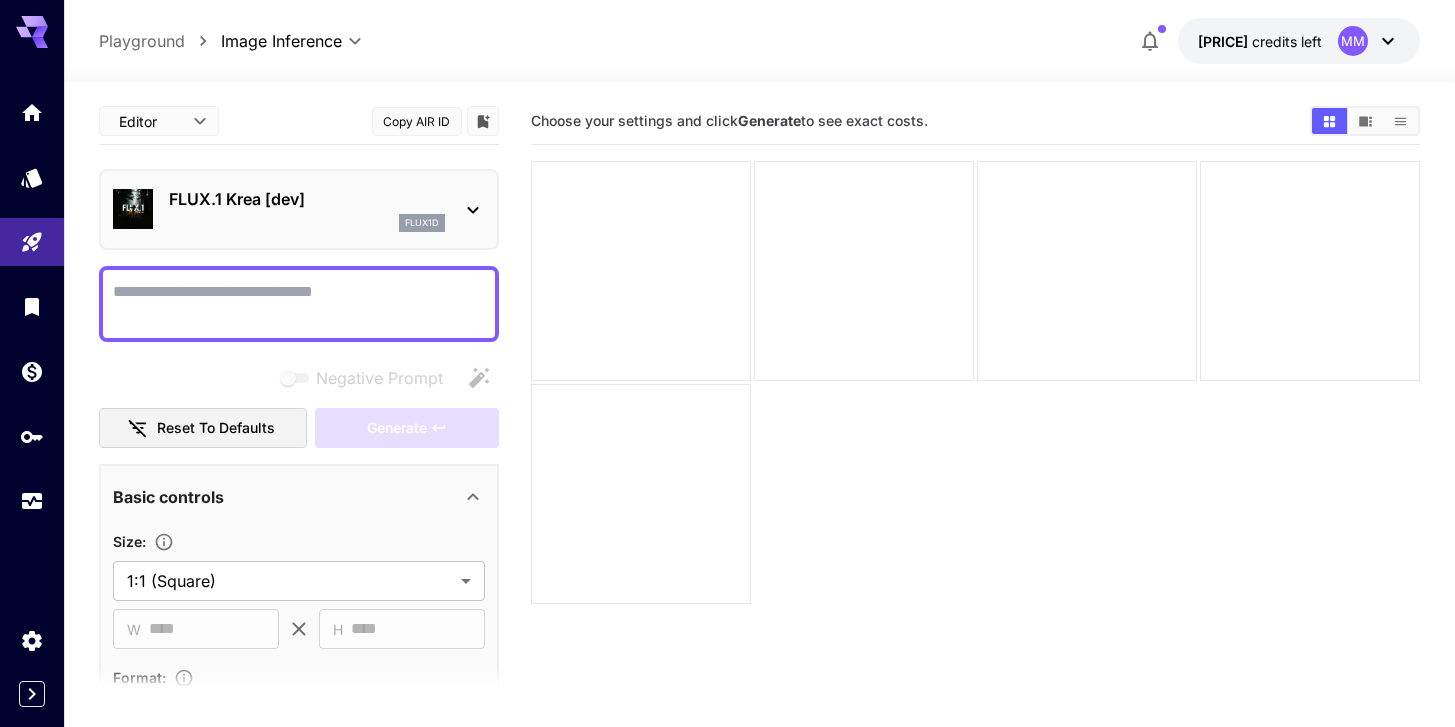 click on "Negative Prompt" at bounding box center (299, 304) 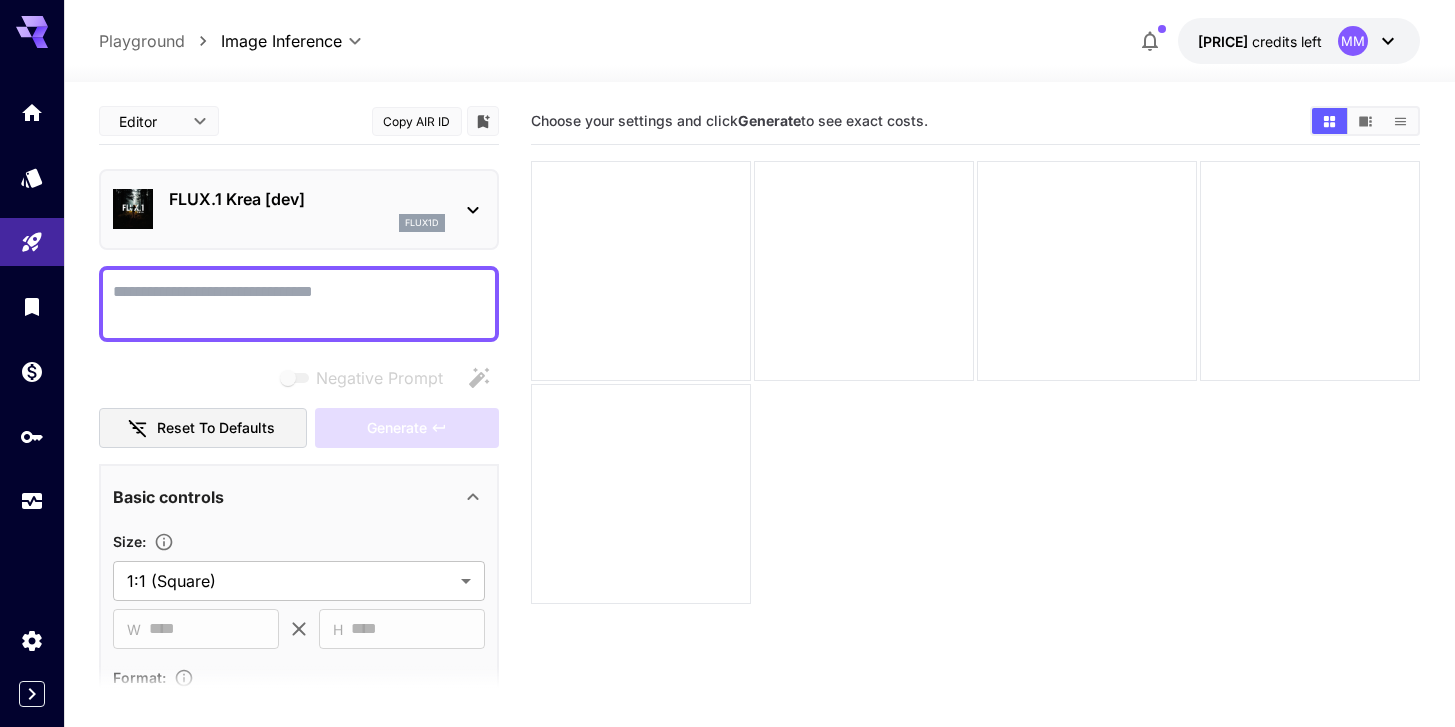 paste on "**********" 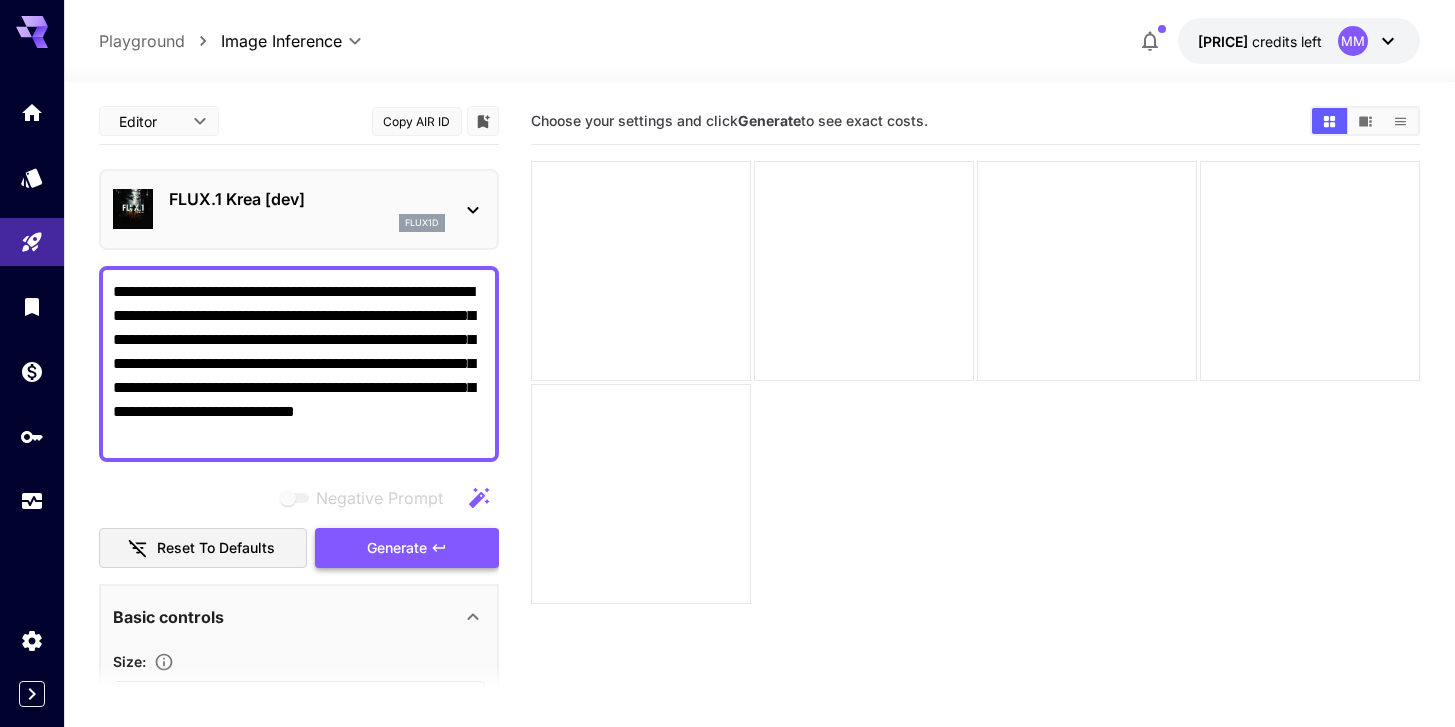 click on "Generate" at bounding box center (397, 548) 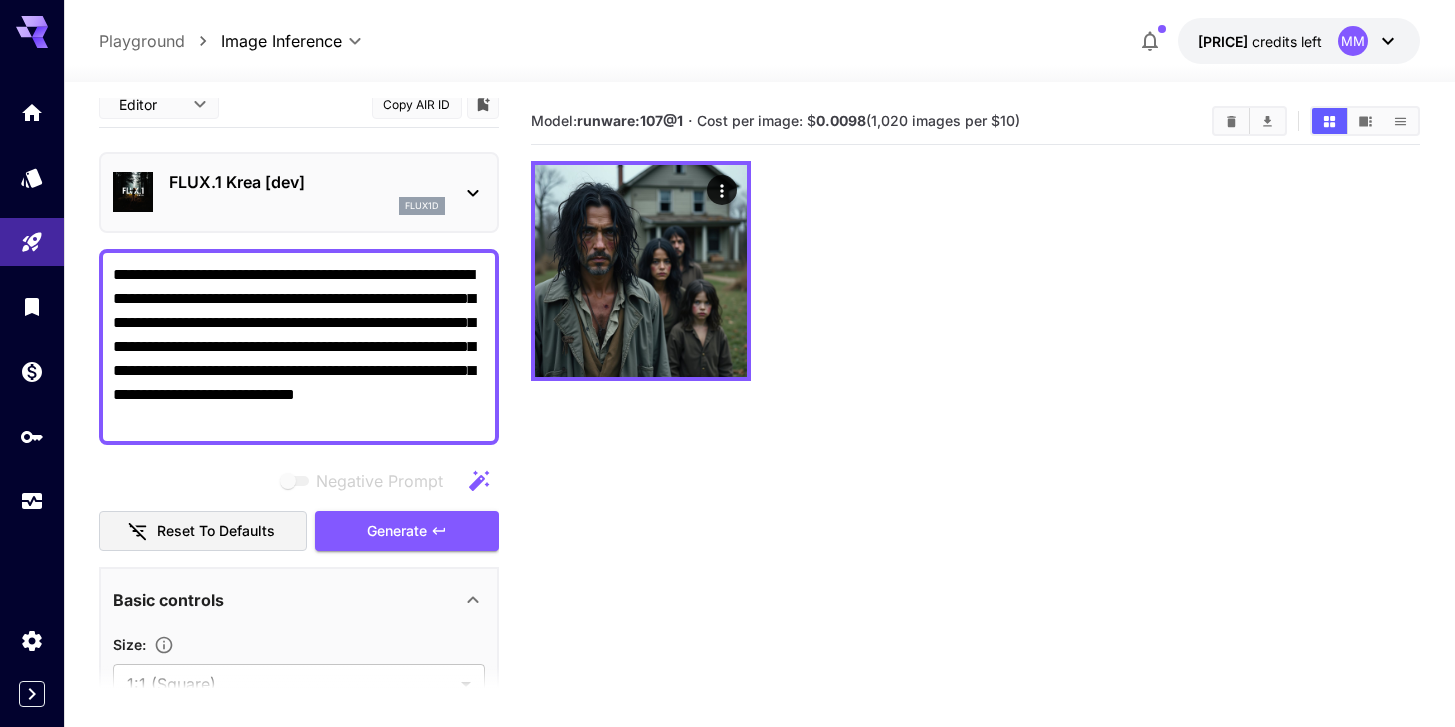 scroll, scrollTop: 0, scrollLeft: 0, axis: both 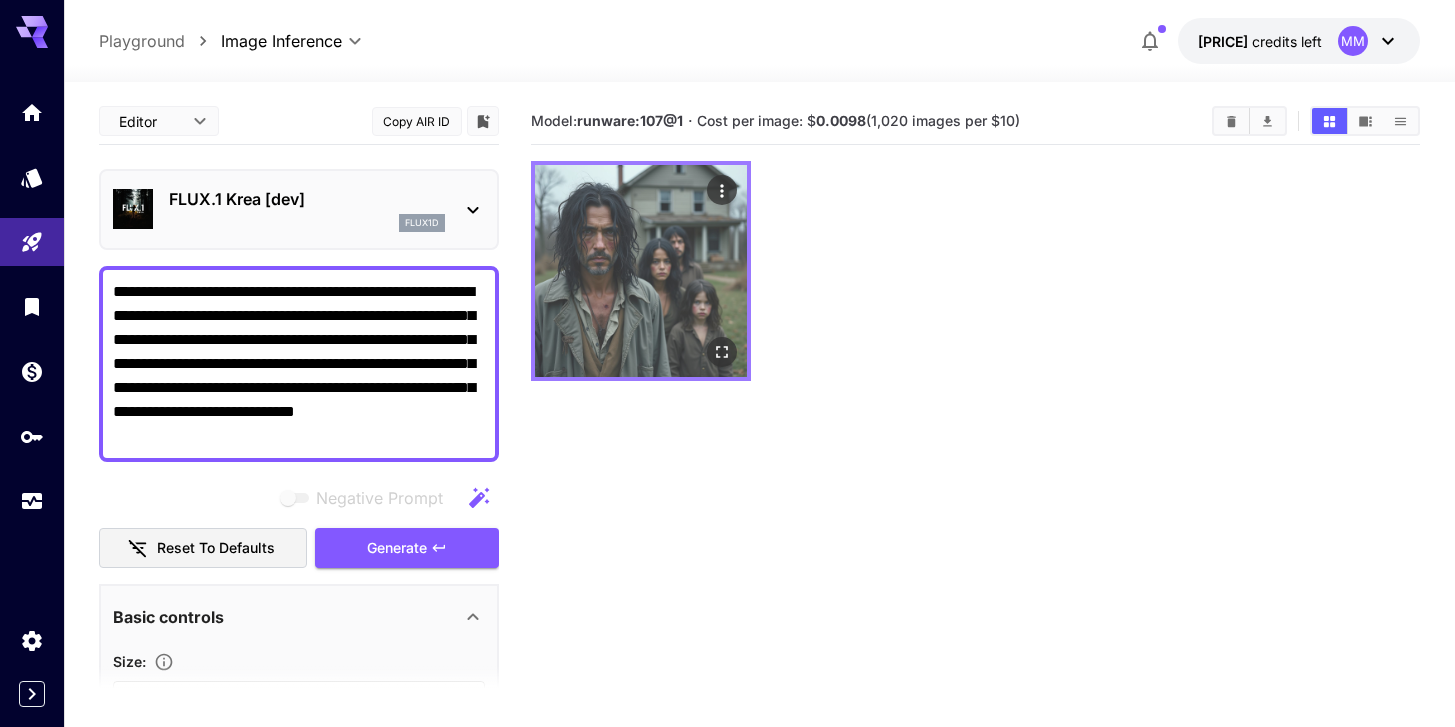 click at bounding box center (641, 271) 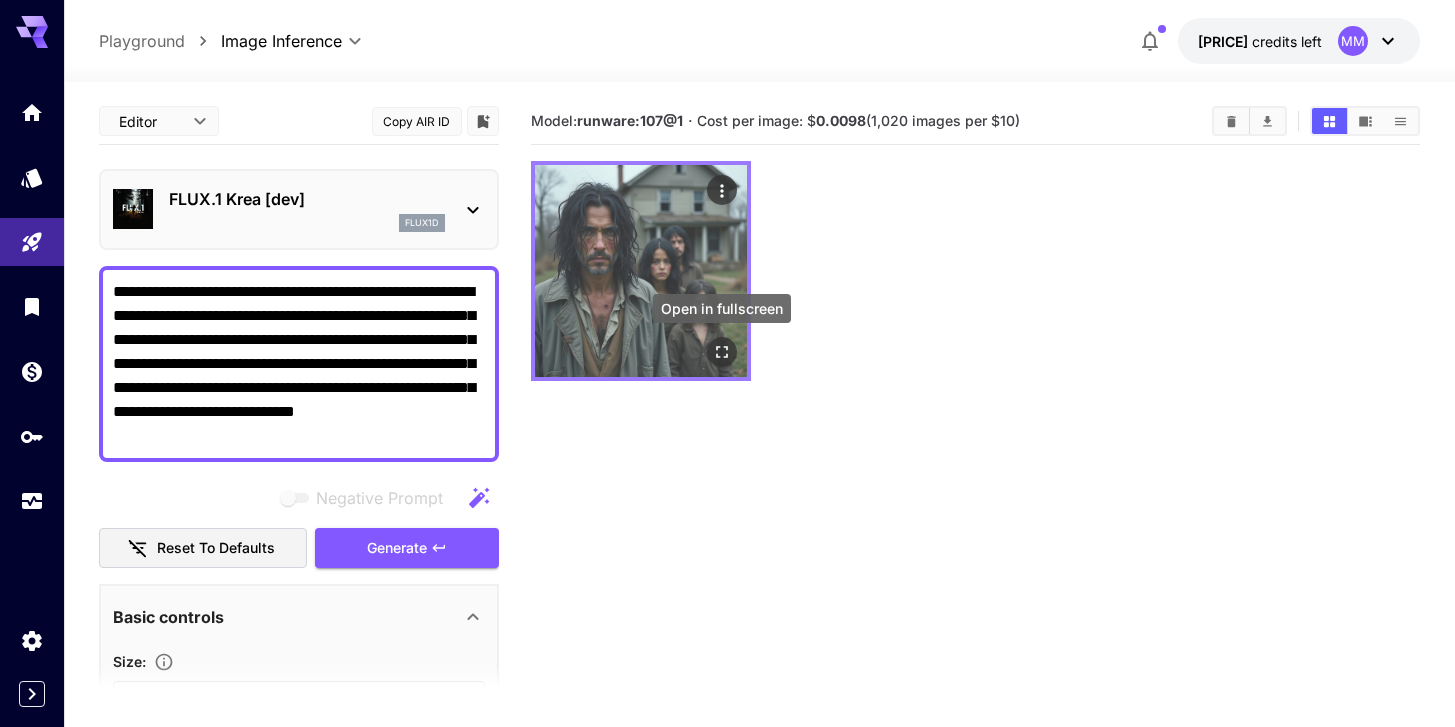 click 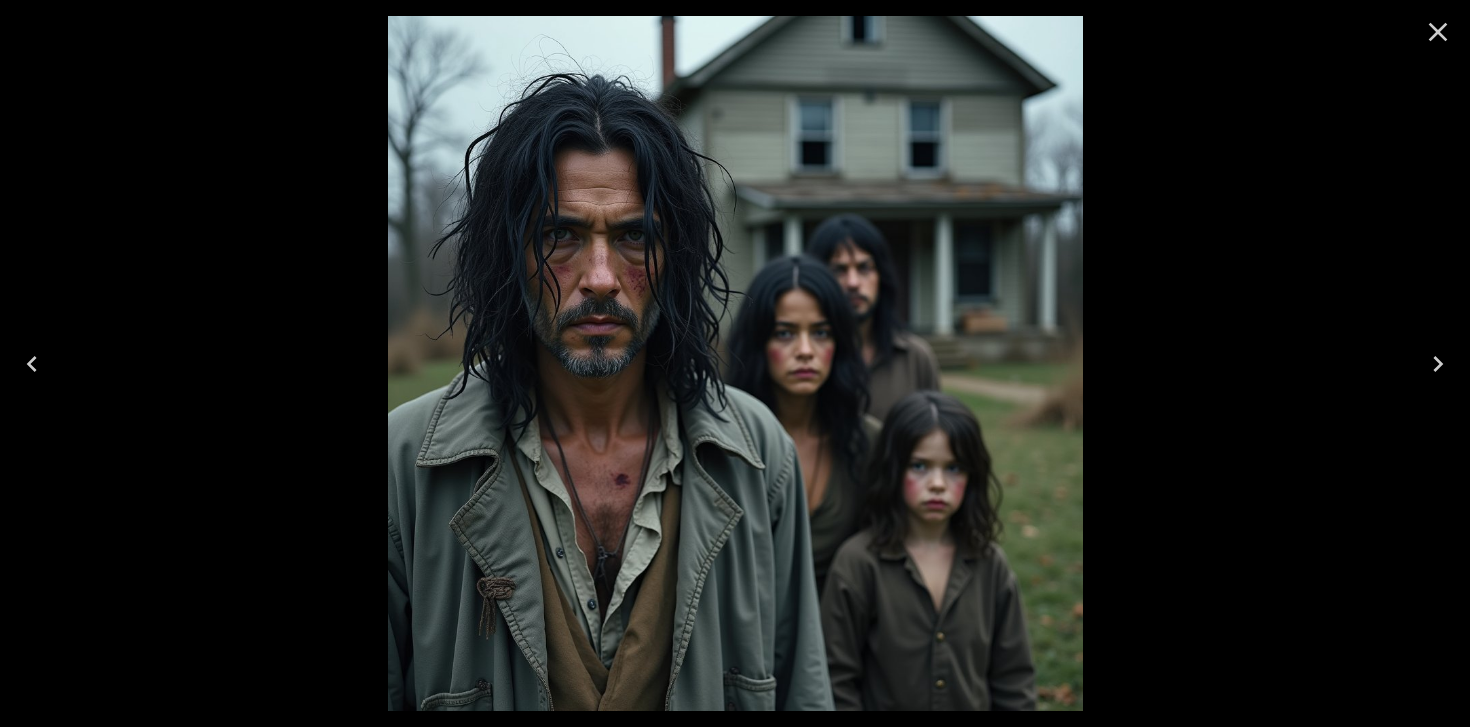 click 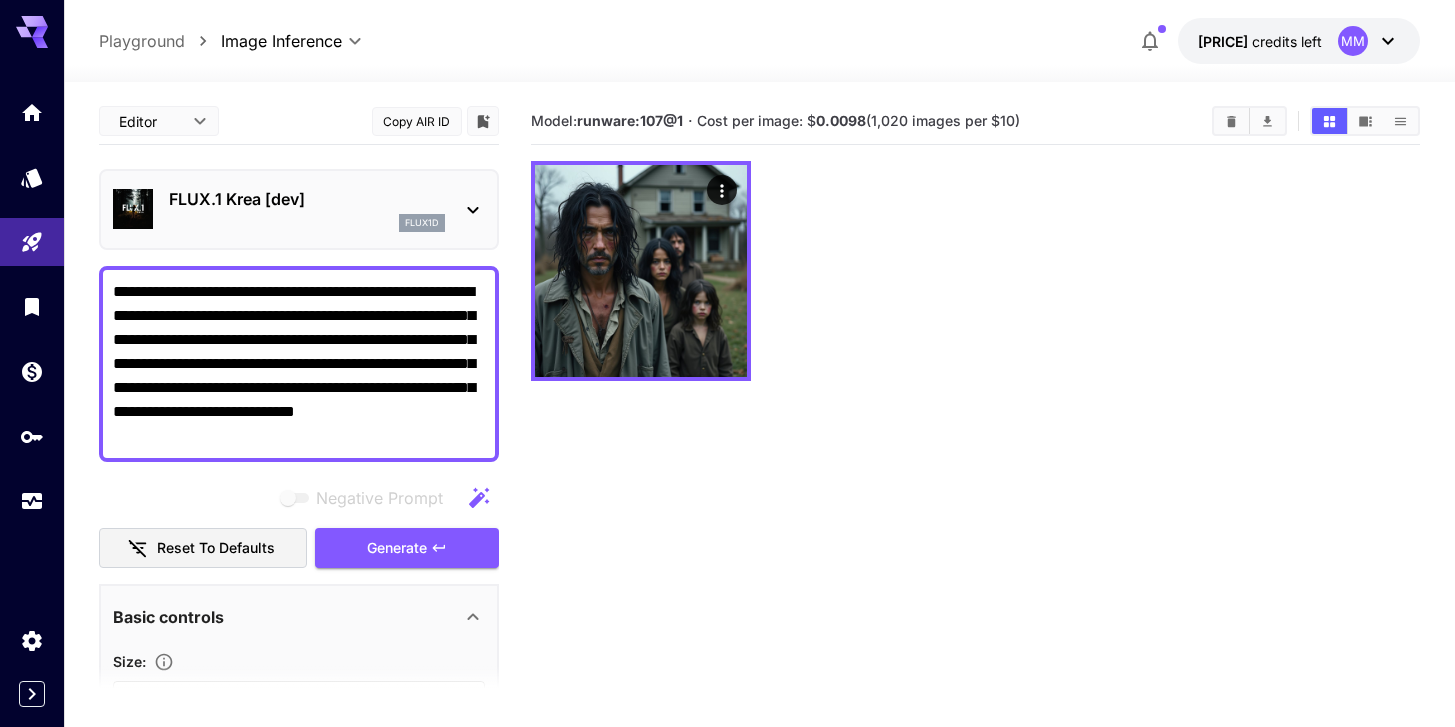 click on "**********" at bounding box center (299, 364) 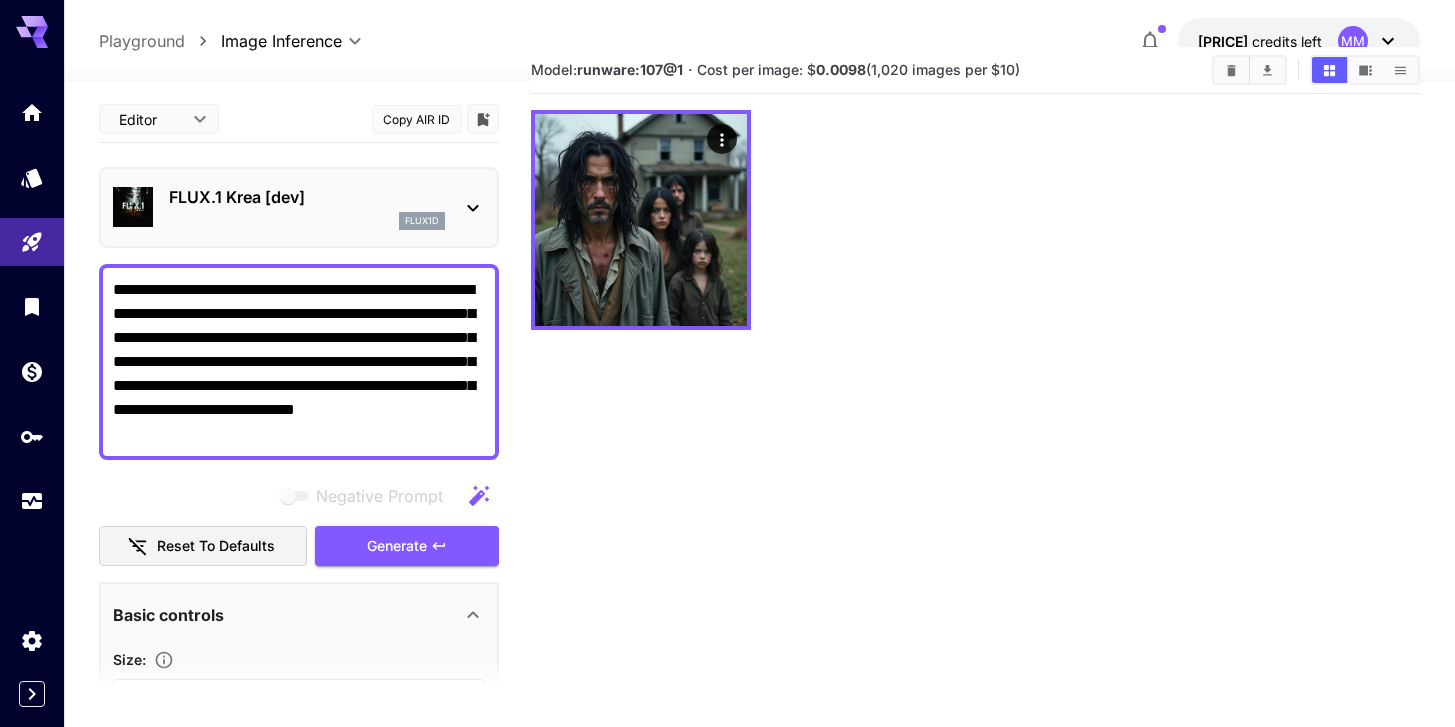 scroll, scrollTop: 0, scrollLeft: 0, axis: both 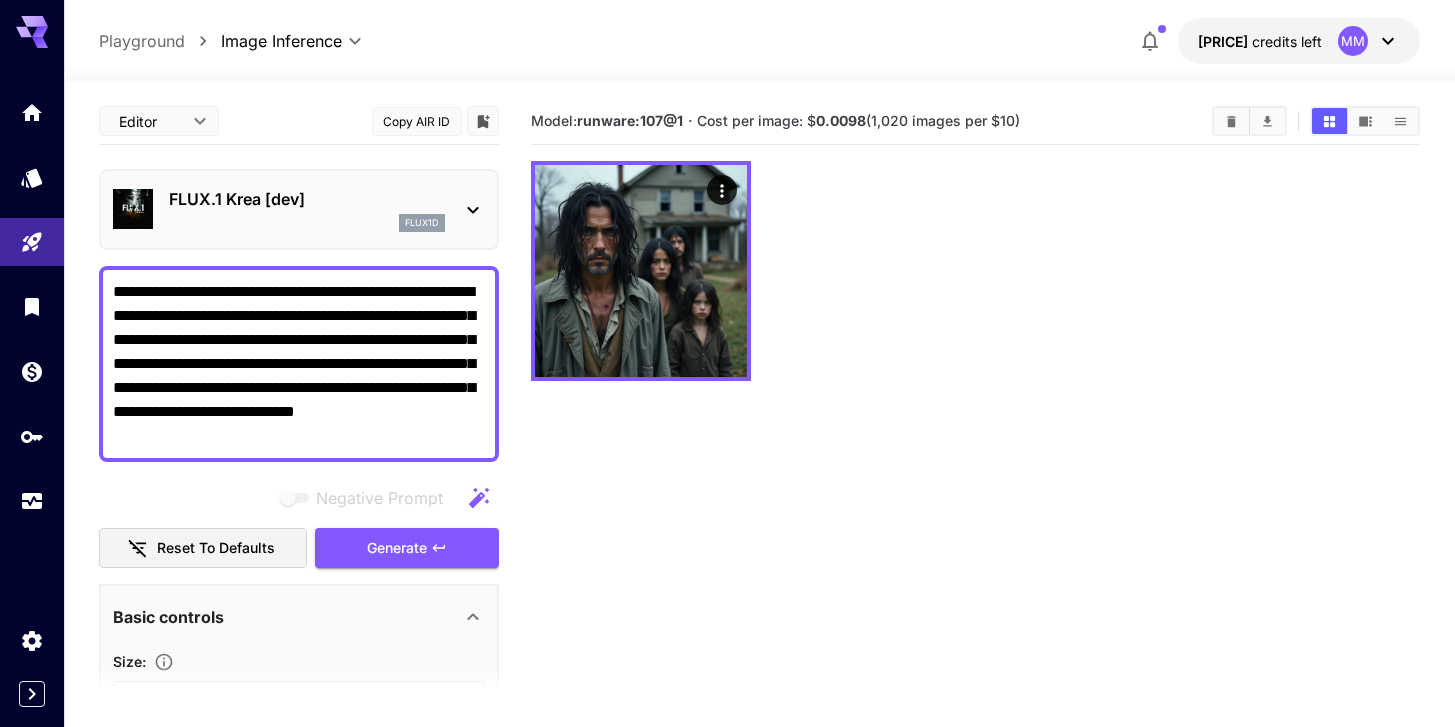 click on "**********" at bounding box center (299, 364) 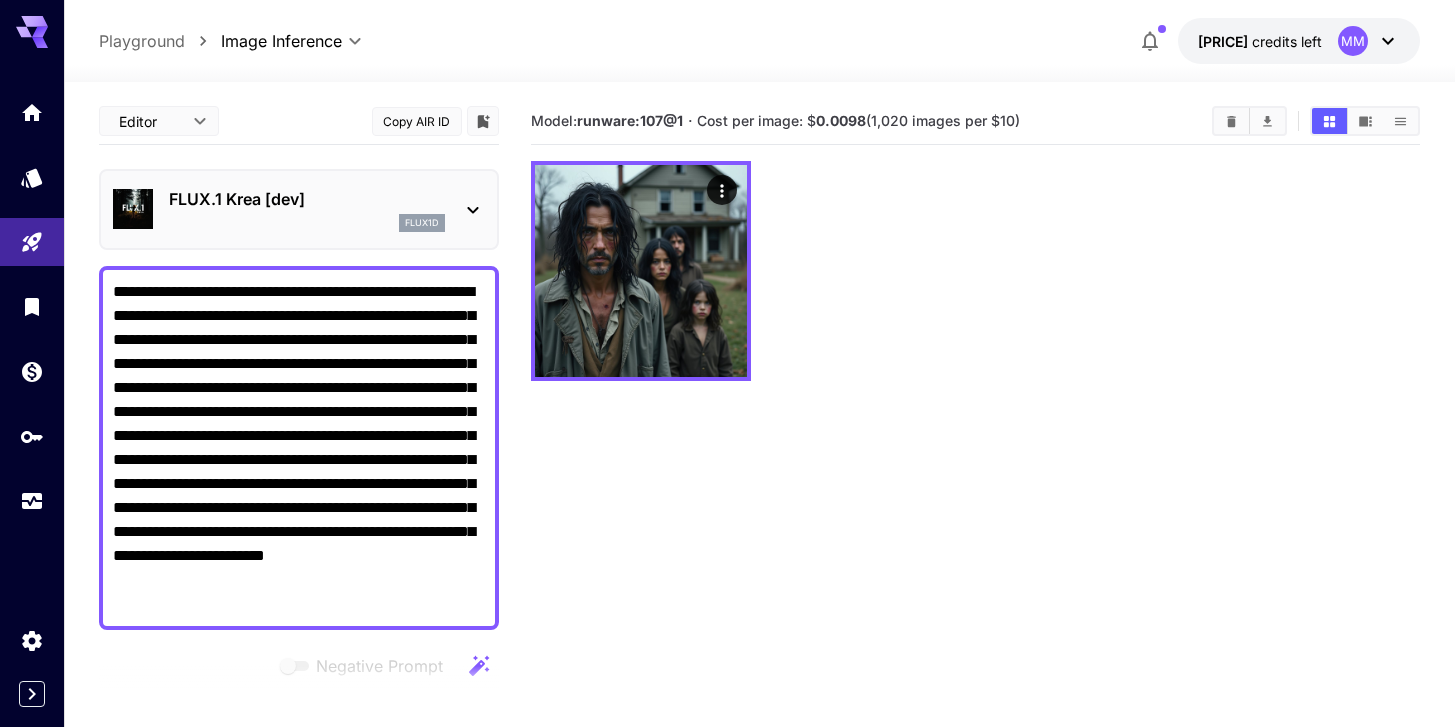 click on "**********" at bounding box center (299, 448) 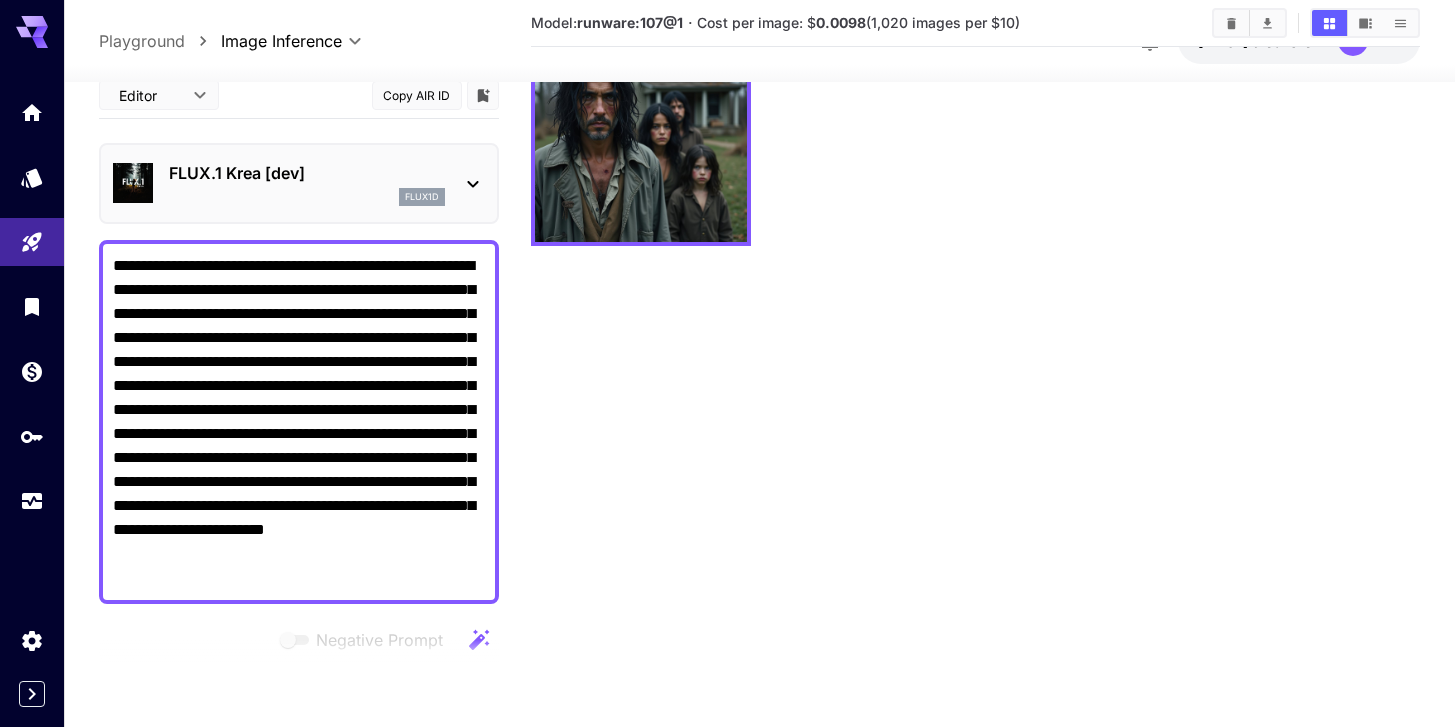 scroll, scrollTop: 158, scrollLeft: 0, axis: vertical 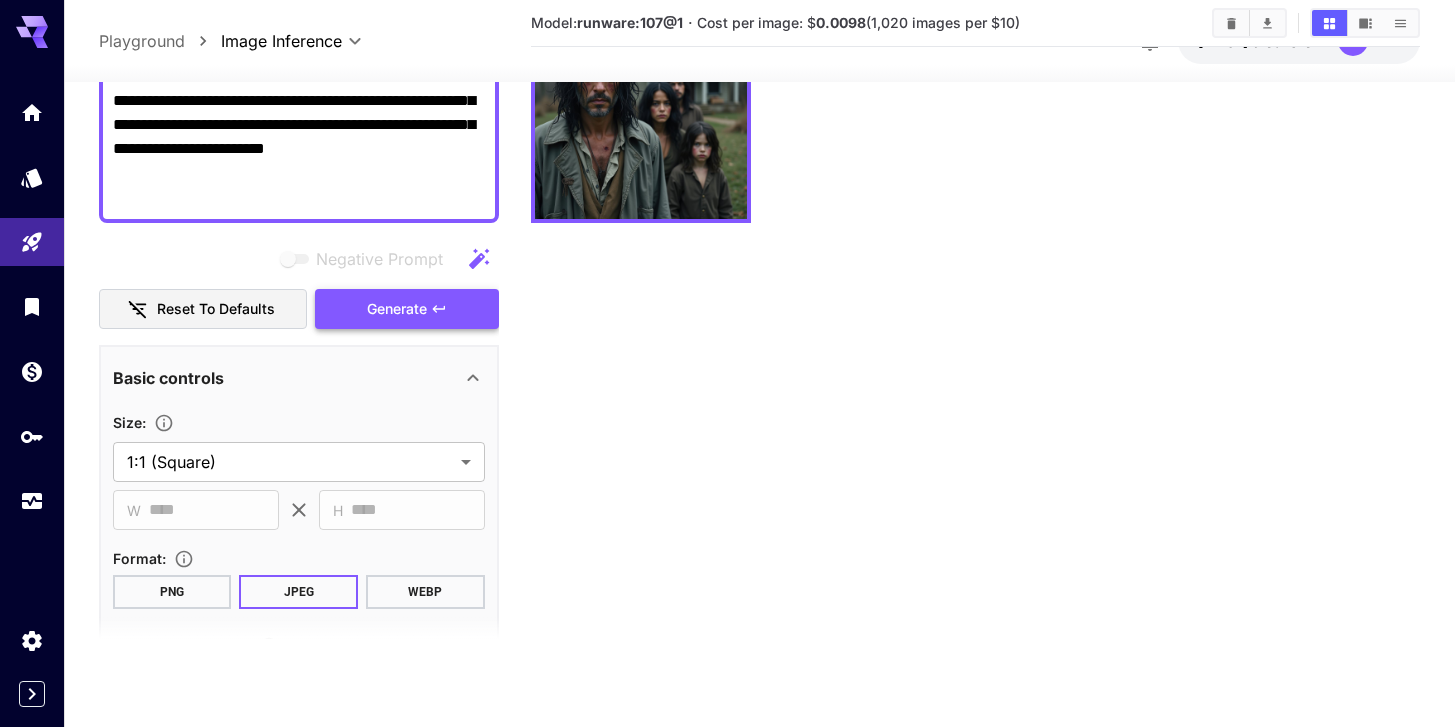 click 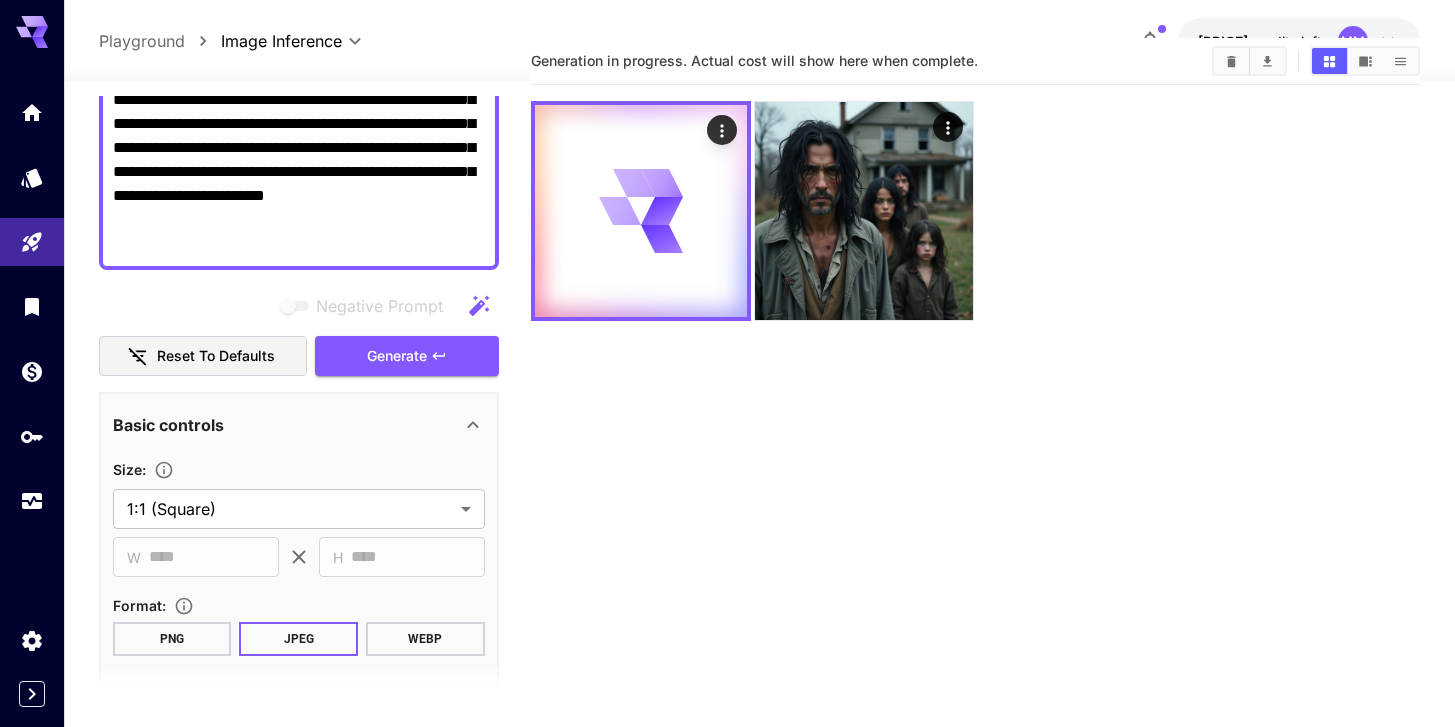 scroll, scrollTop: 0, scrollLeft: 0, axis: both 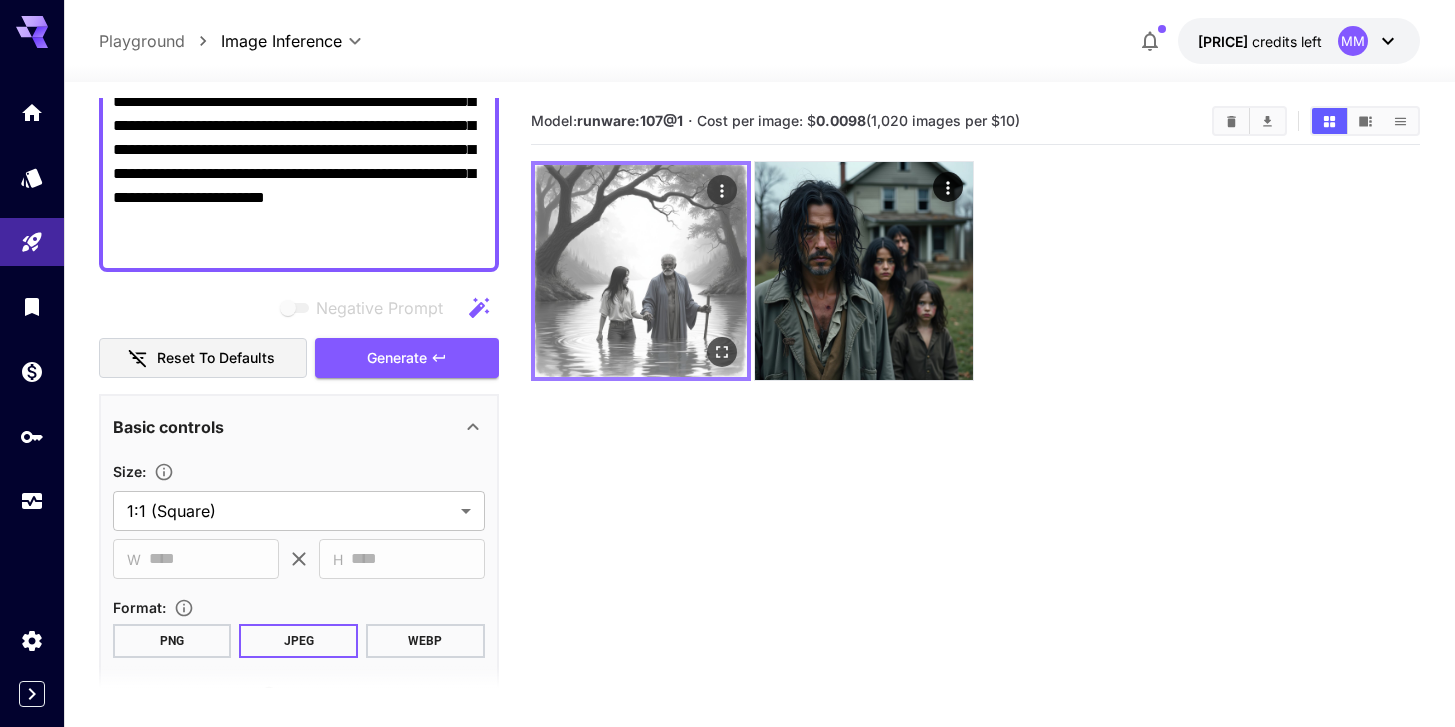 click 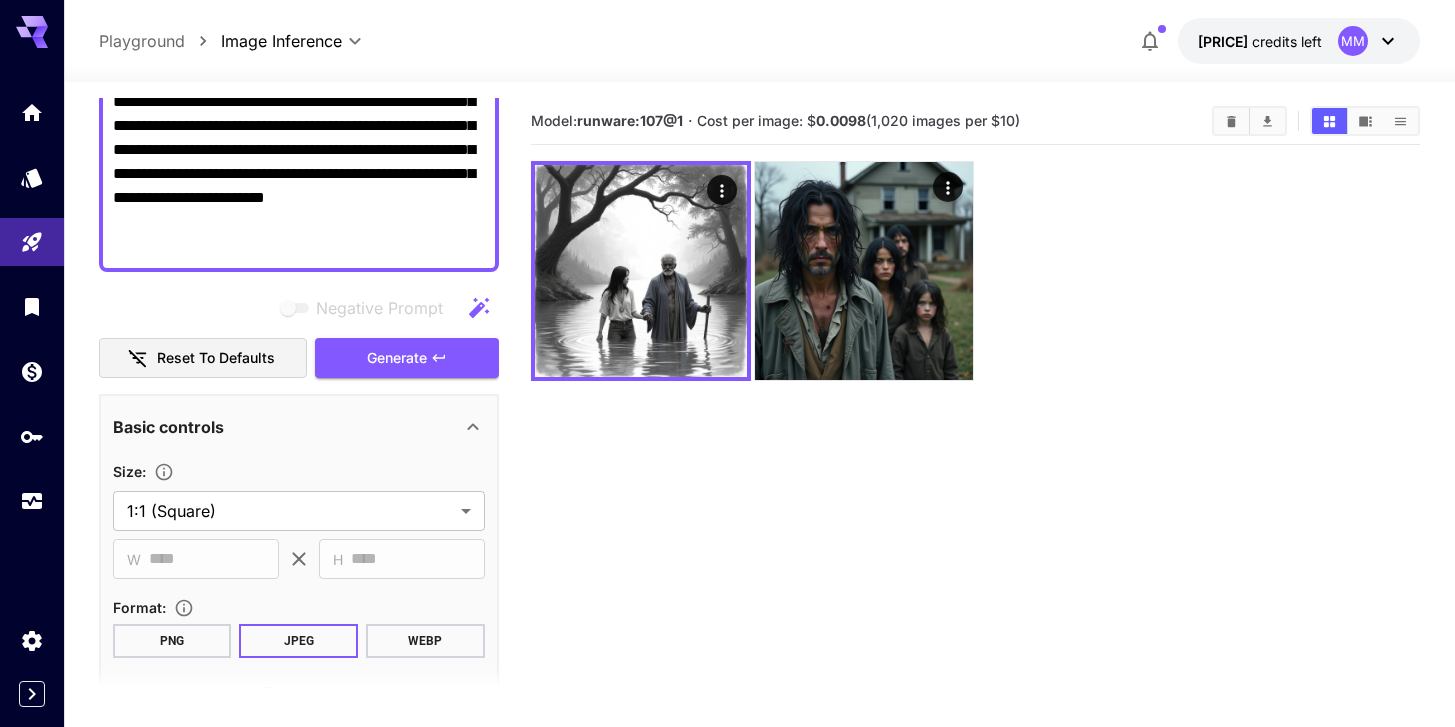 click on "**********" at bounding box center [299, 90] 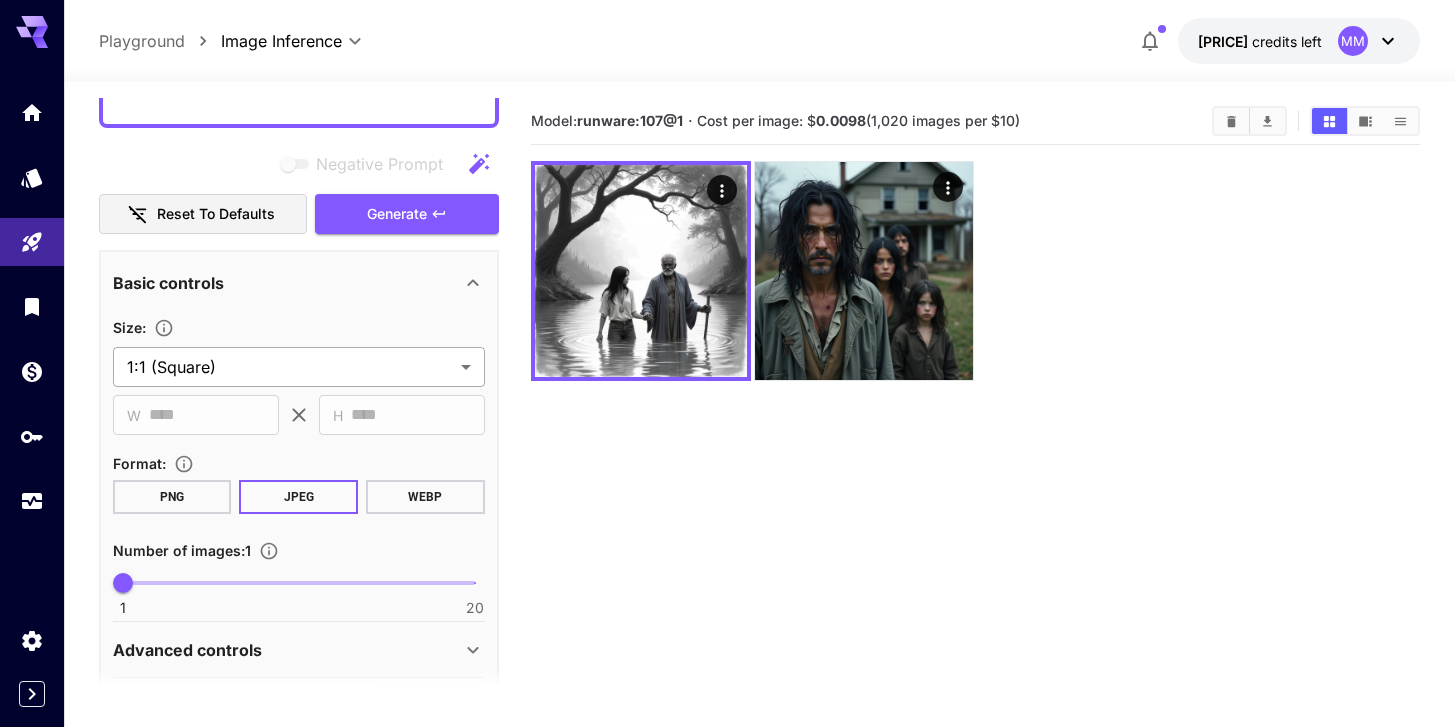 scroll, scrollTop: 352, scrollLeft: 0, axis: vertical 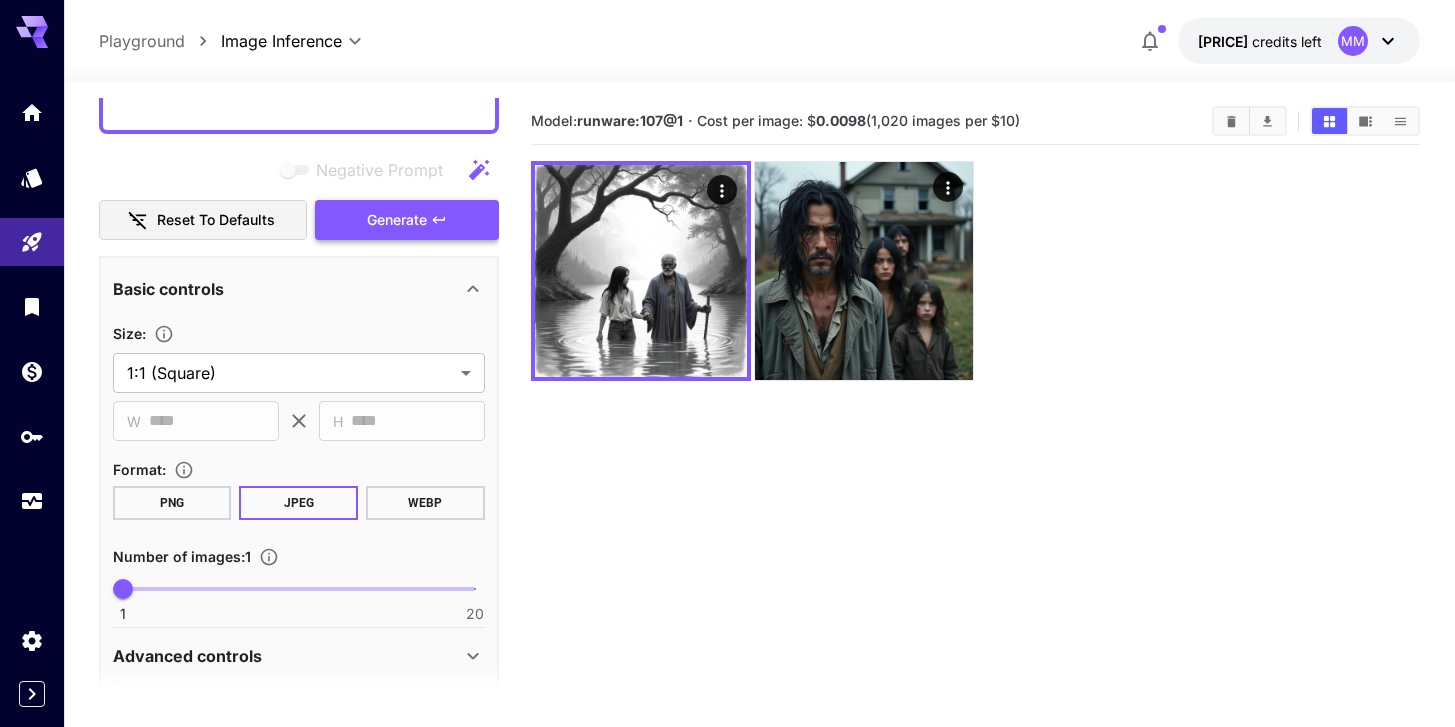 type on "**********" 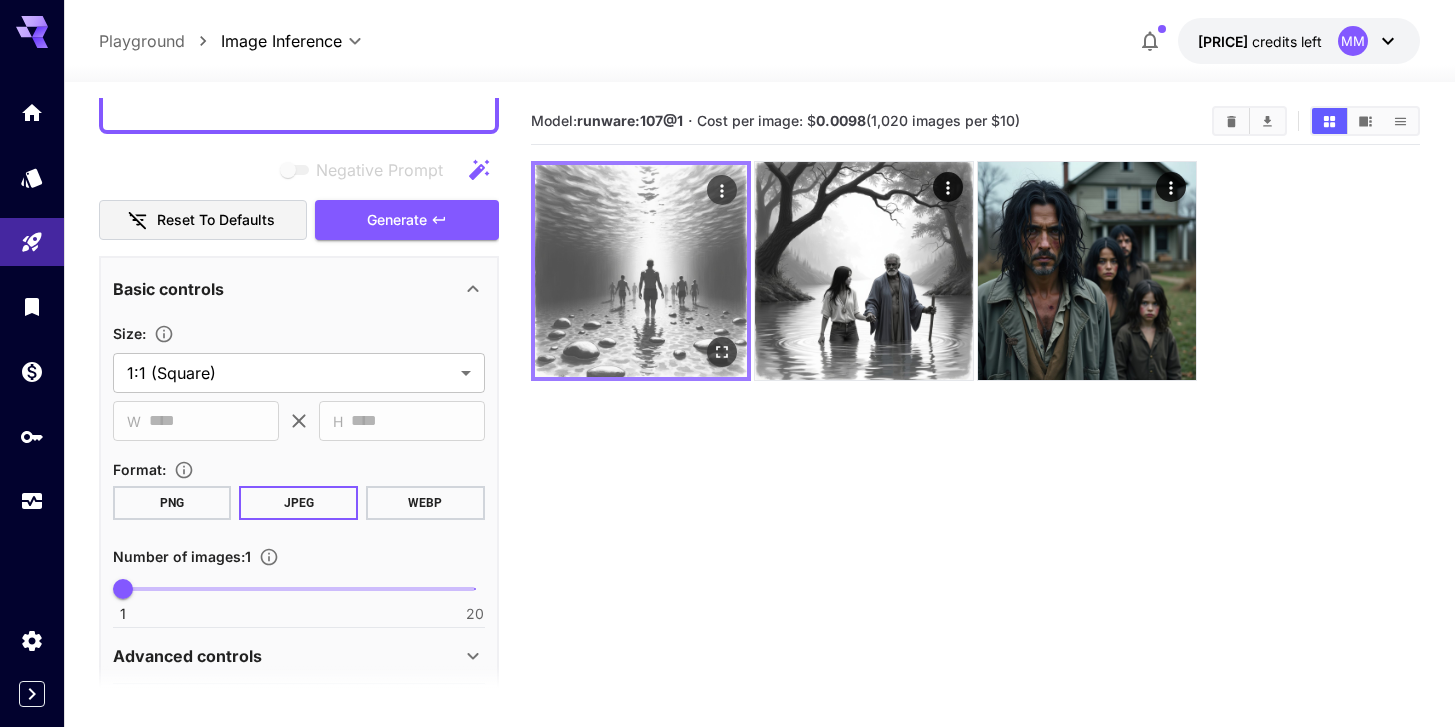 click 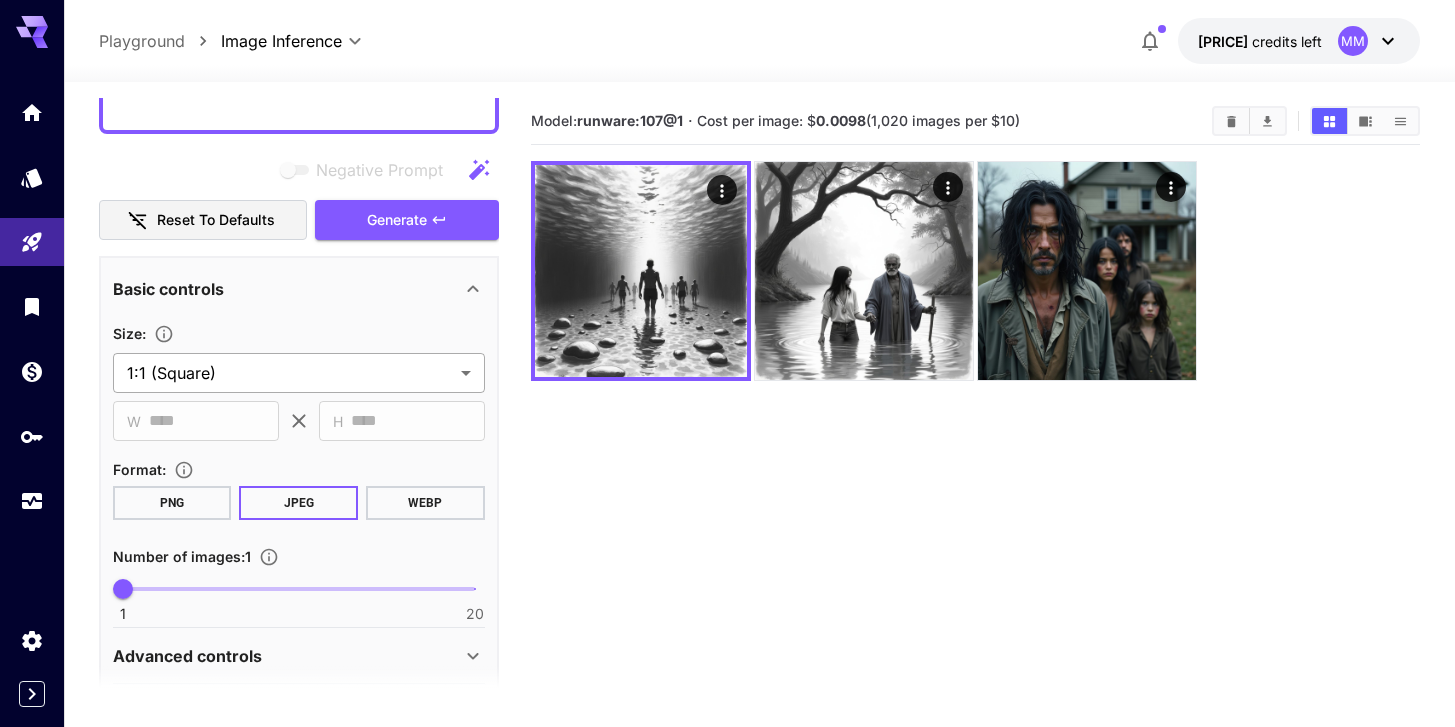 click on "**********" at bounding box center (727, 442) 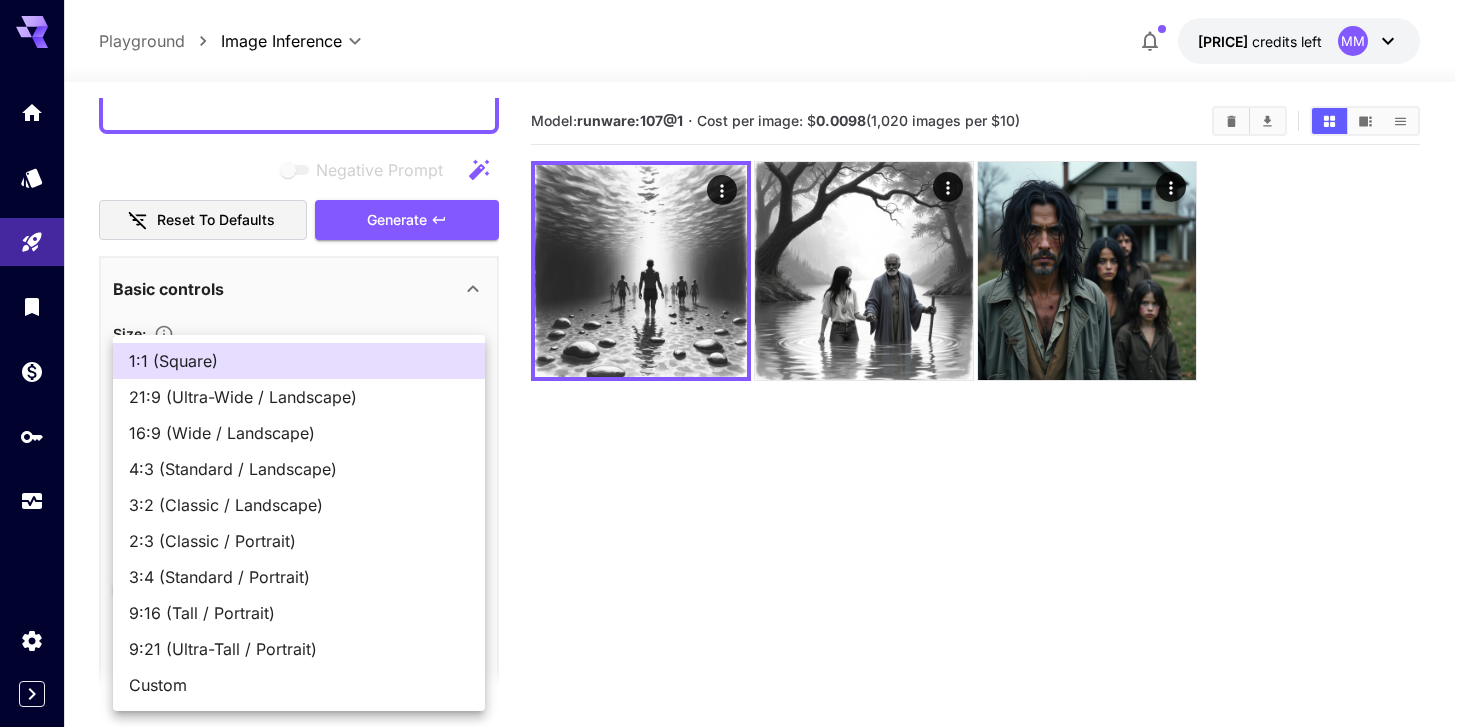 click on "16:9 (Wide / Landscape)" at bounding box center (299, 433) 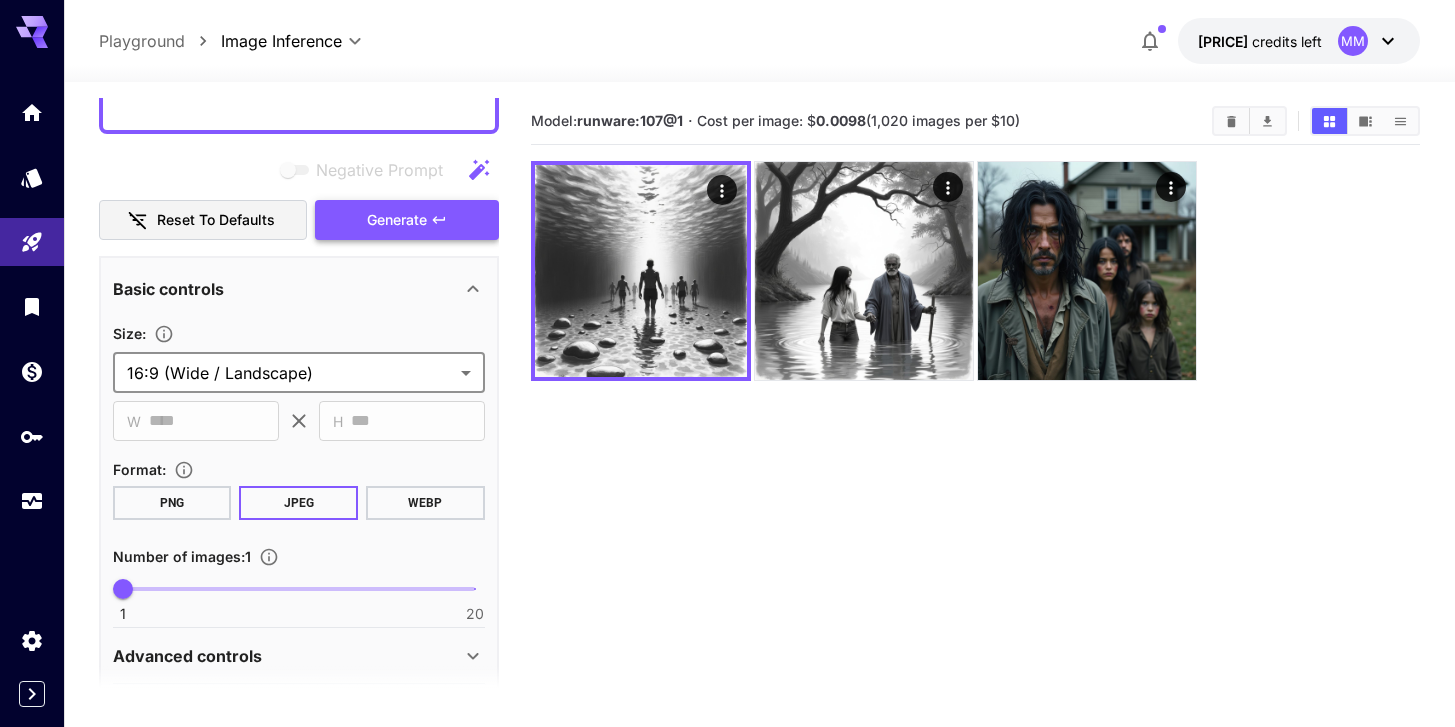 click on "Generate" at bounding box center (397, 220) 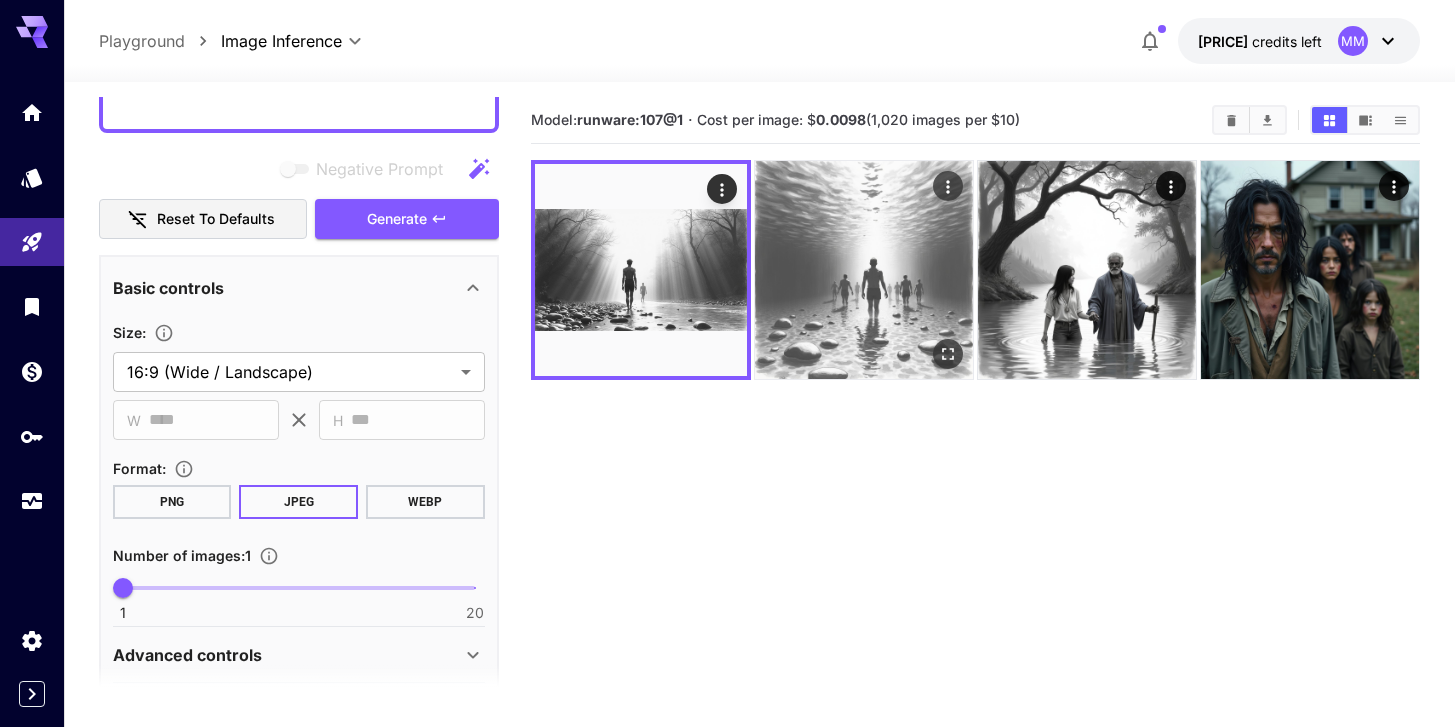 scroll, scrollTop: 0, scrollLeft: 0, axis: both 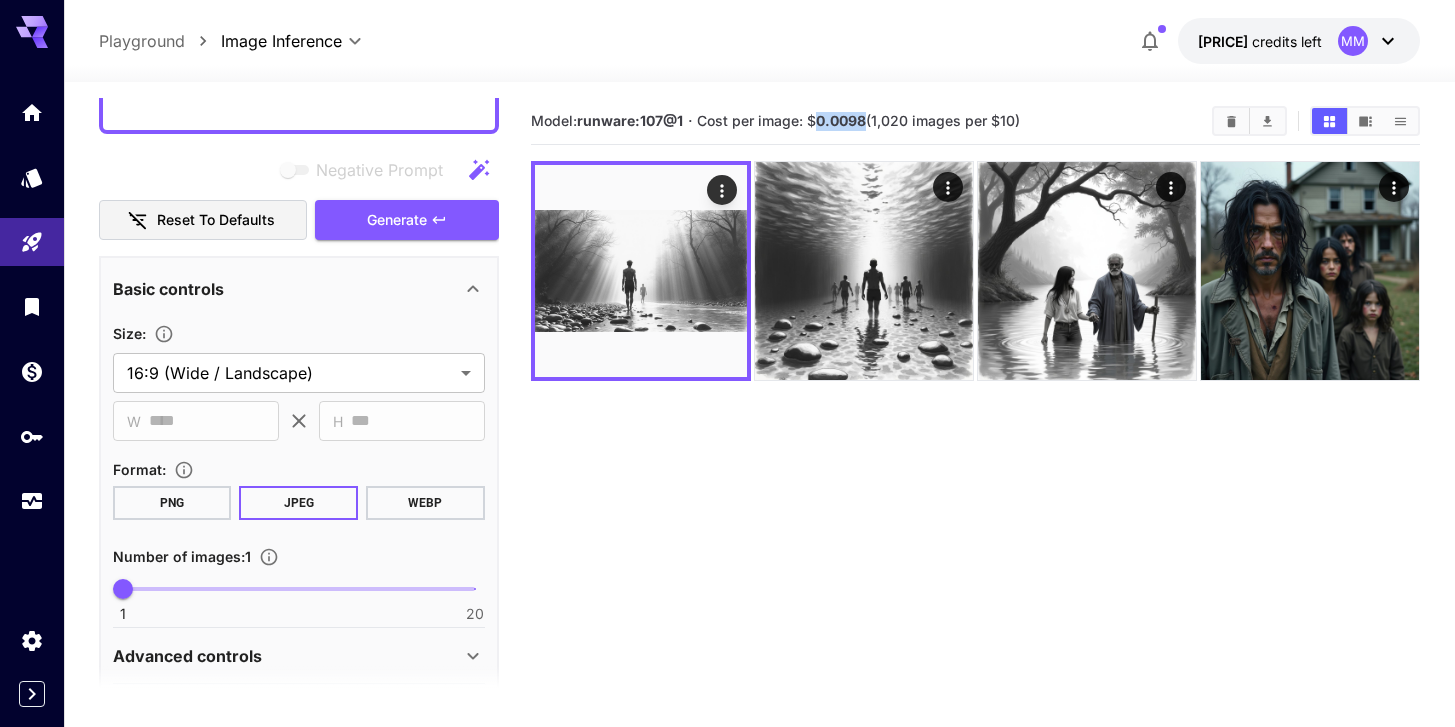 drag, startPoint x: 817, startPoint y: 119, endPoint x: 868, endPoint y: 117, distance: 51.0392 